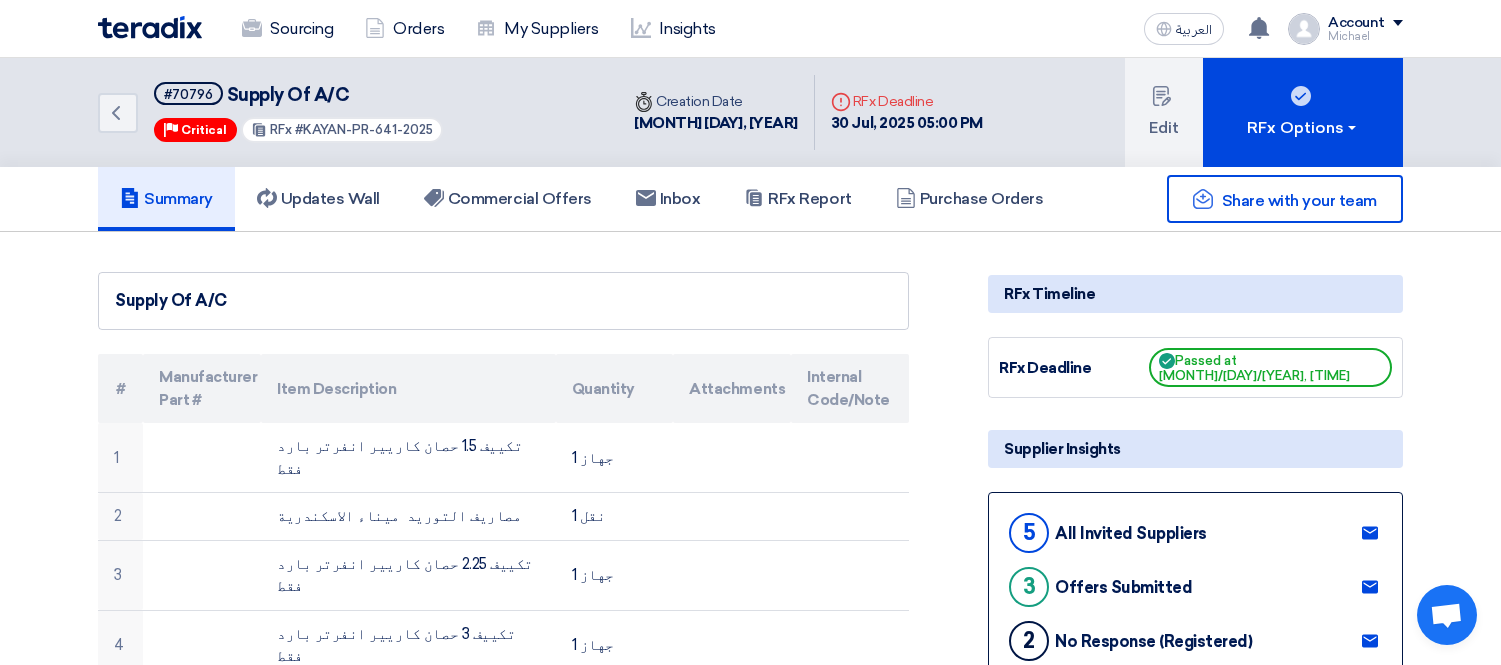 scroll, scrollTop: 0, scrollLeft: 0, axis: both 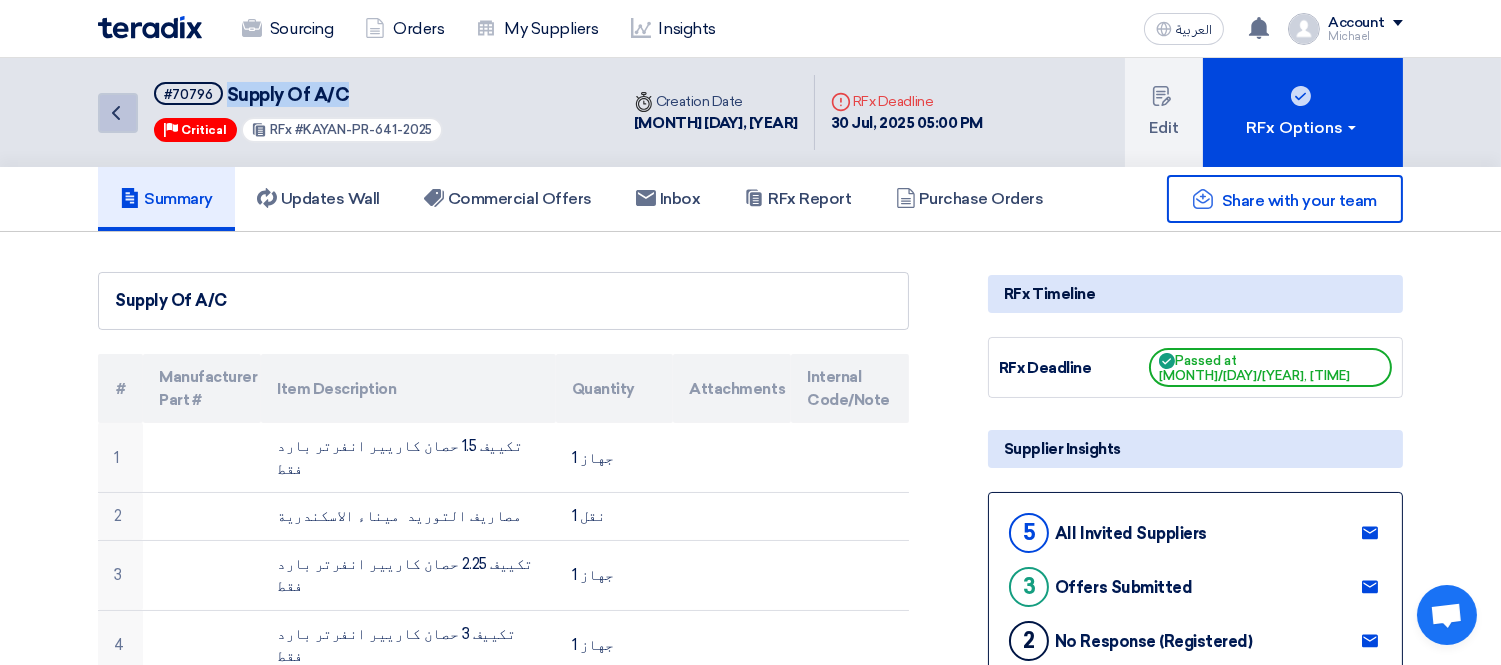 click on "Back" 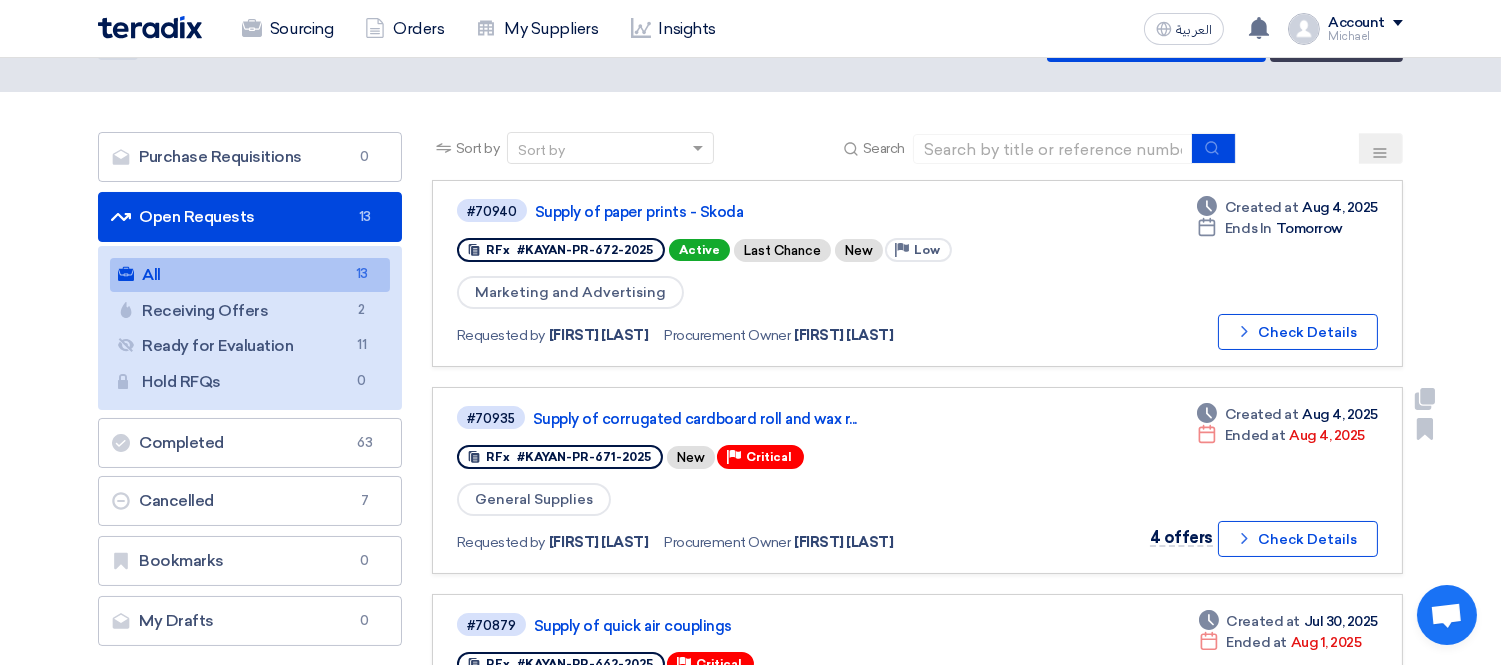 scroll, scrollTop: 333, scrollLeft: 0, axis: vertical 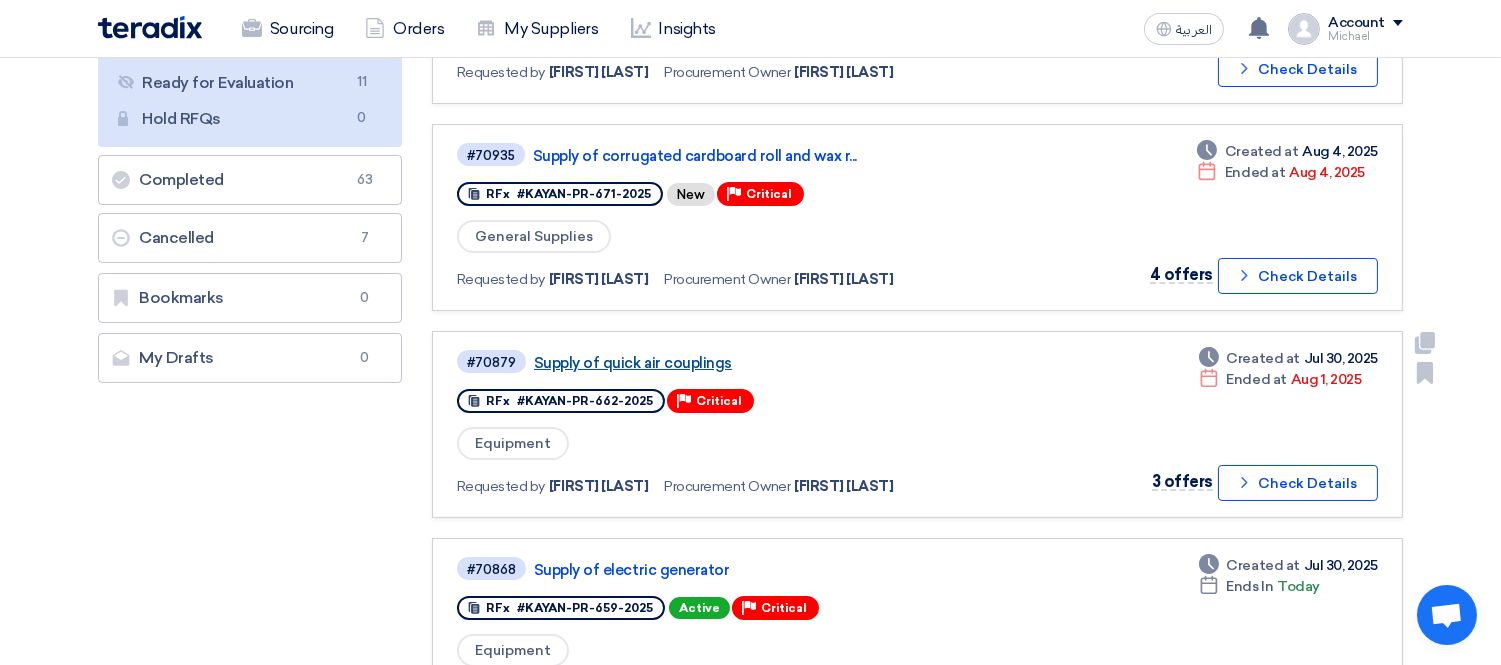 click on "Supply of  quick air  couplings" 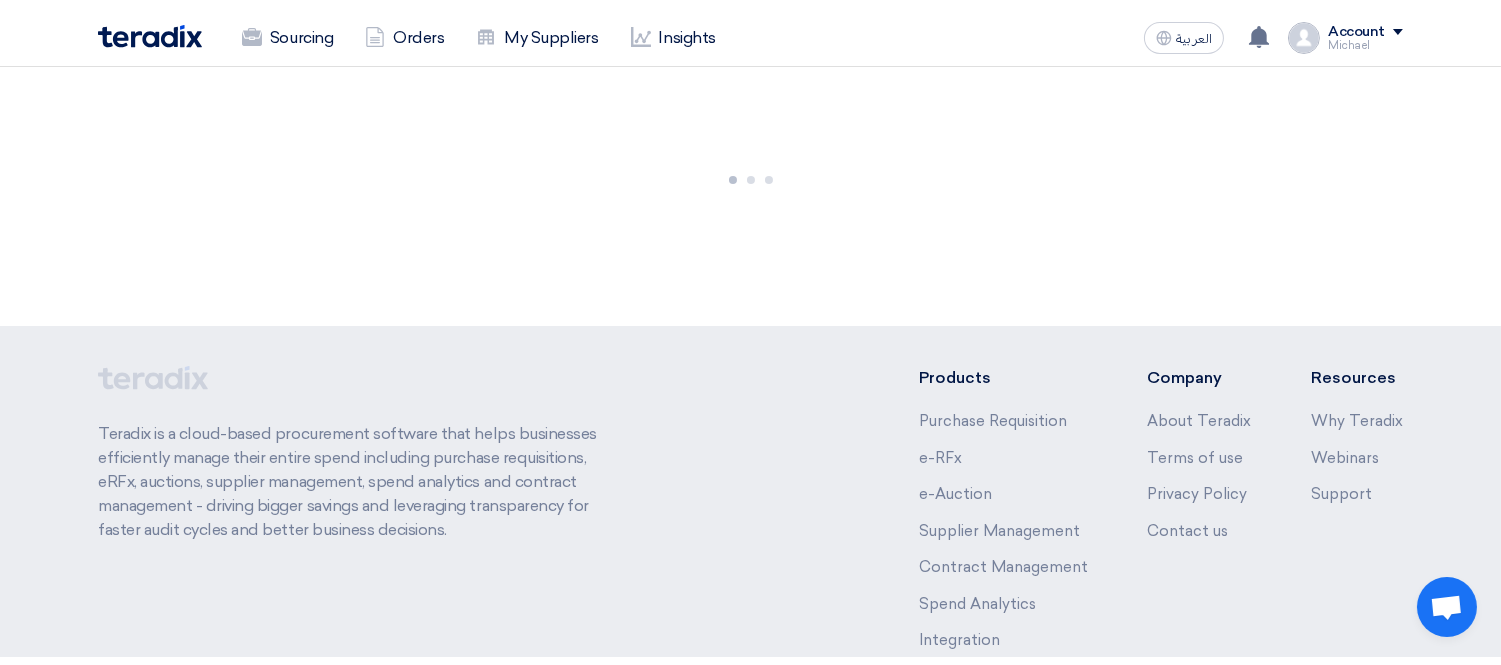 scroll, scrollTop: 0, scrollLeft: 0, axis: both 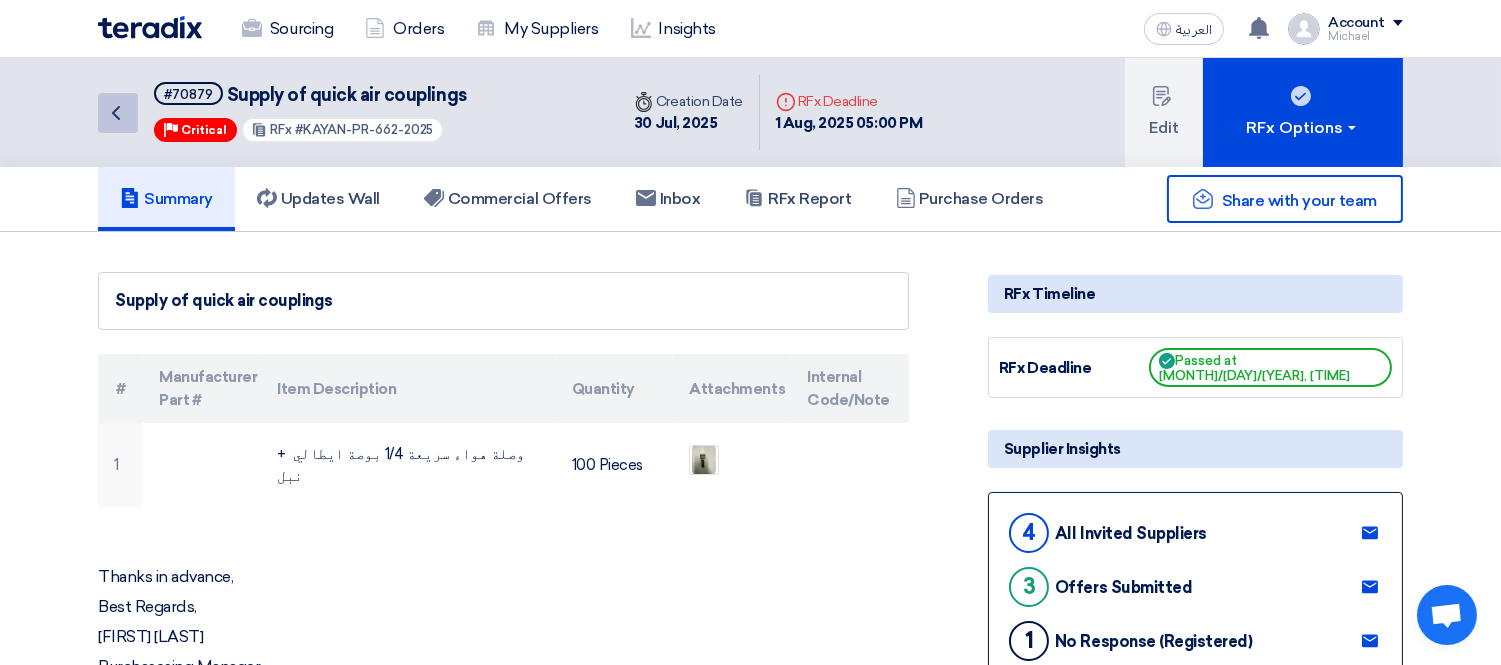 click 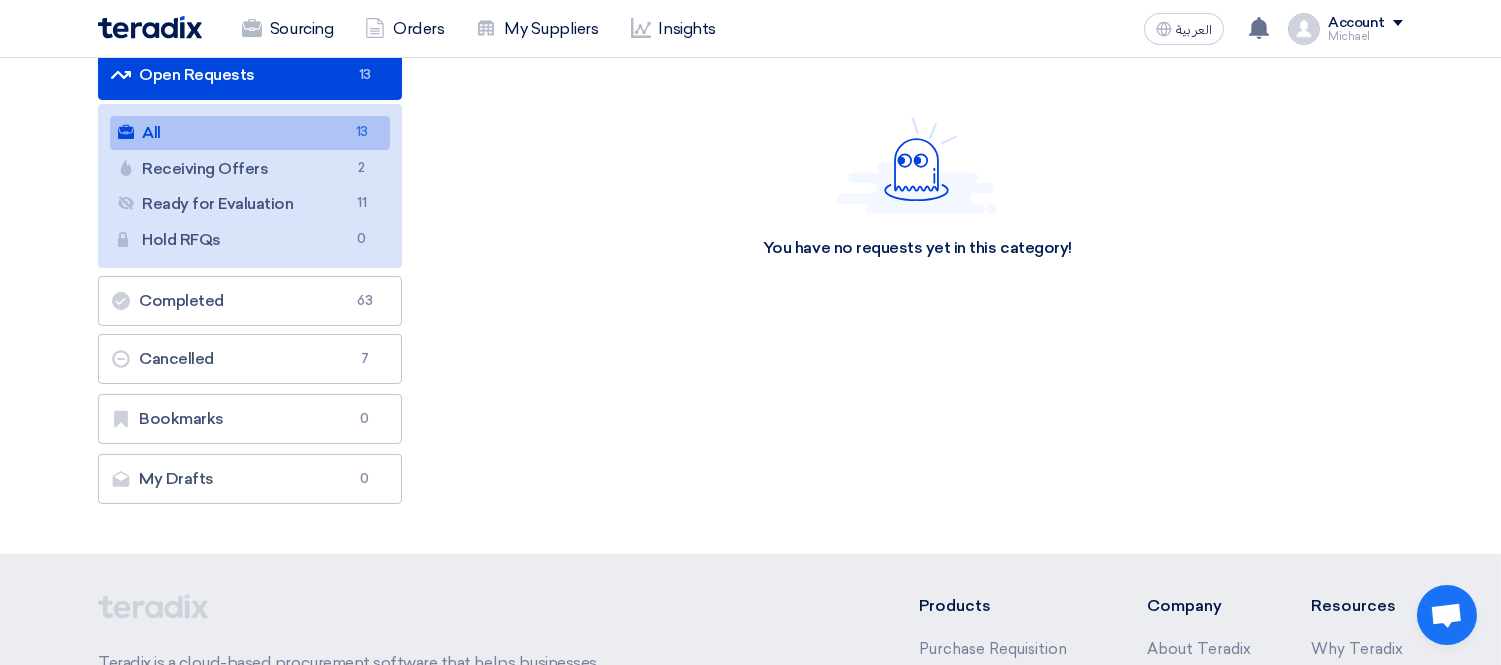scroll, scrollTop: 0, scrollLeft: 0, axis: both 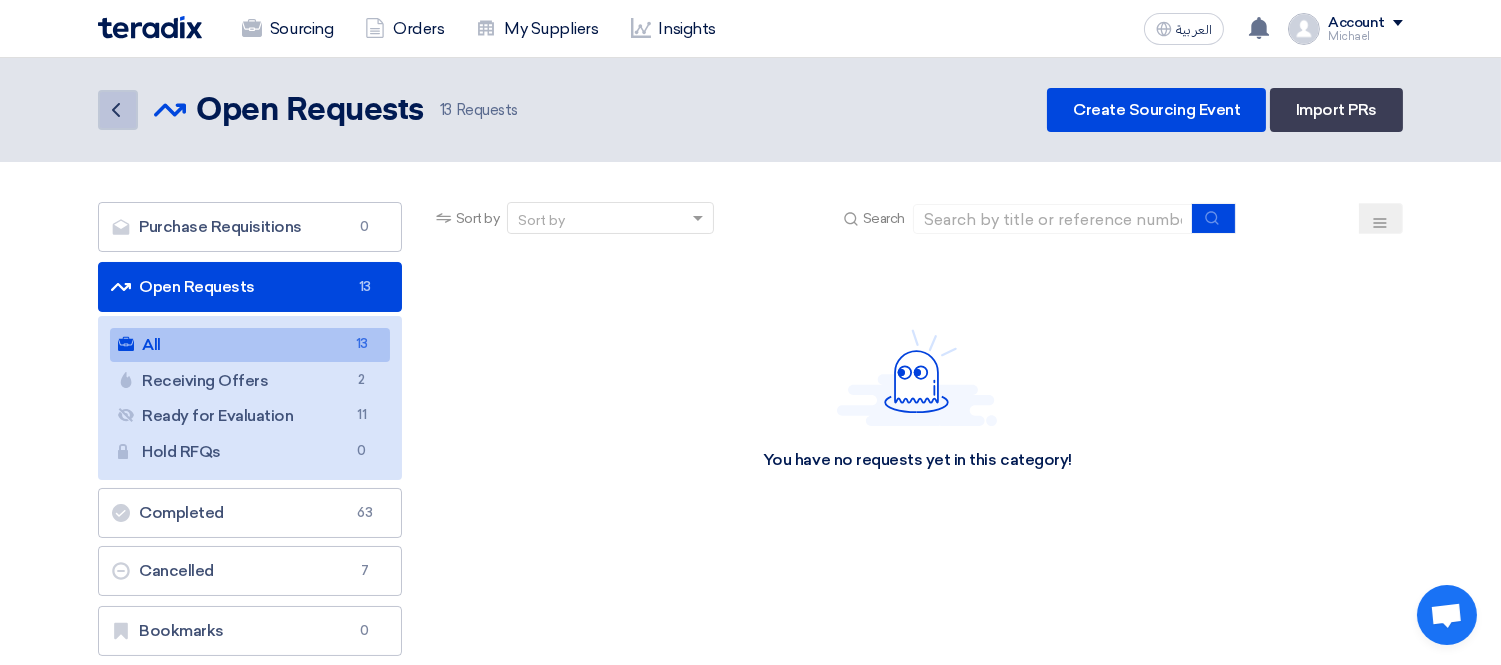 click on "Back" 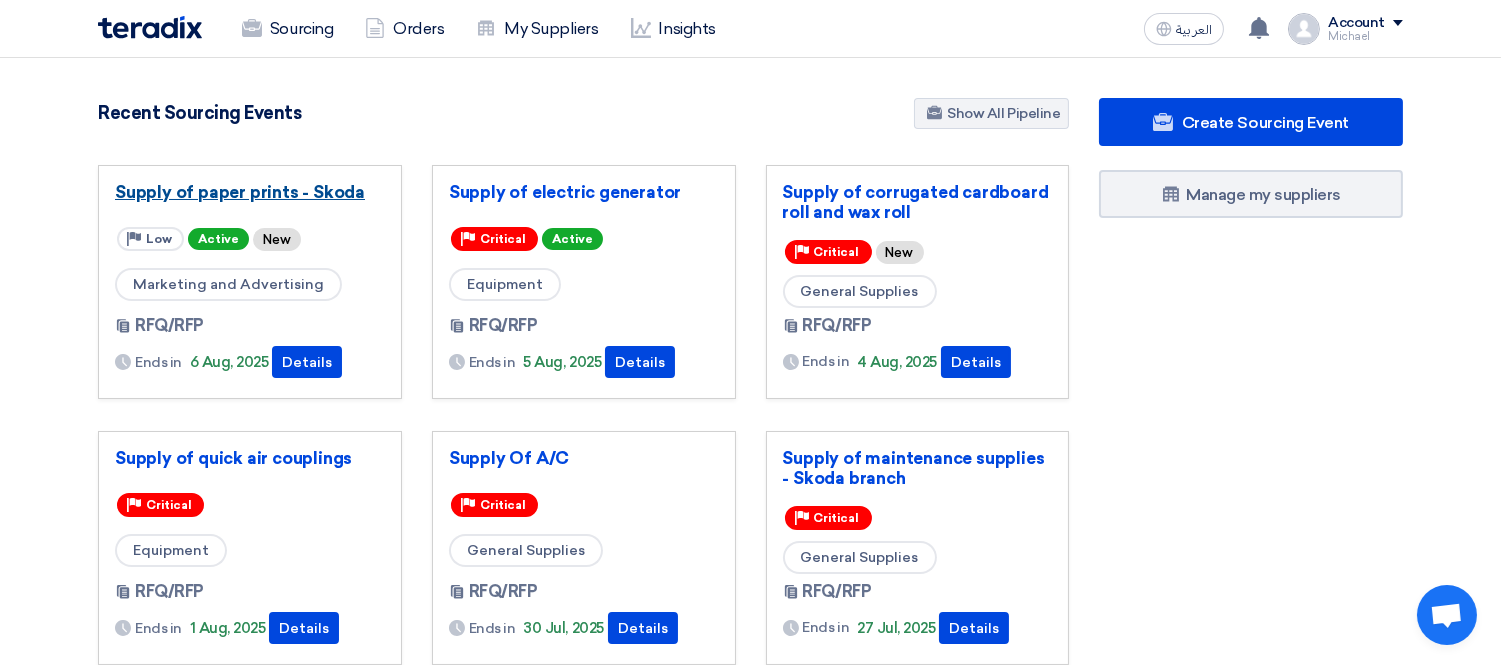 click on "Supply of paper prints - Skoda" 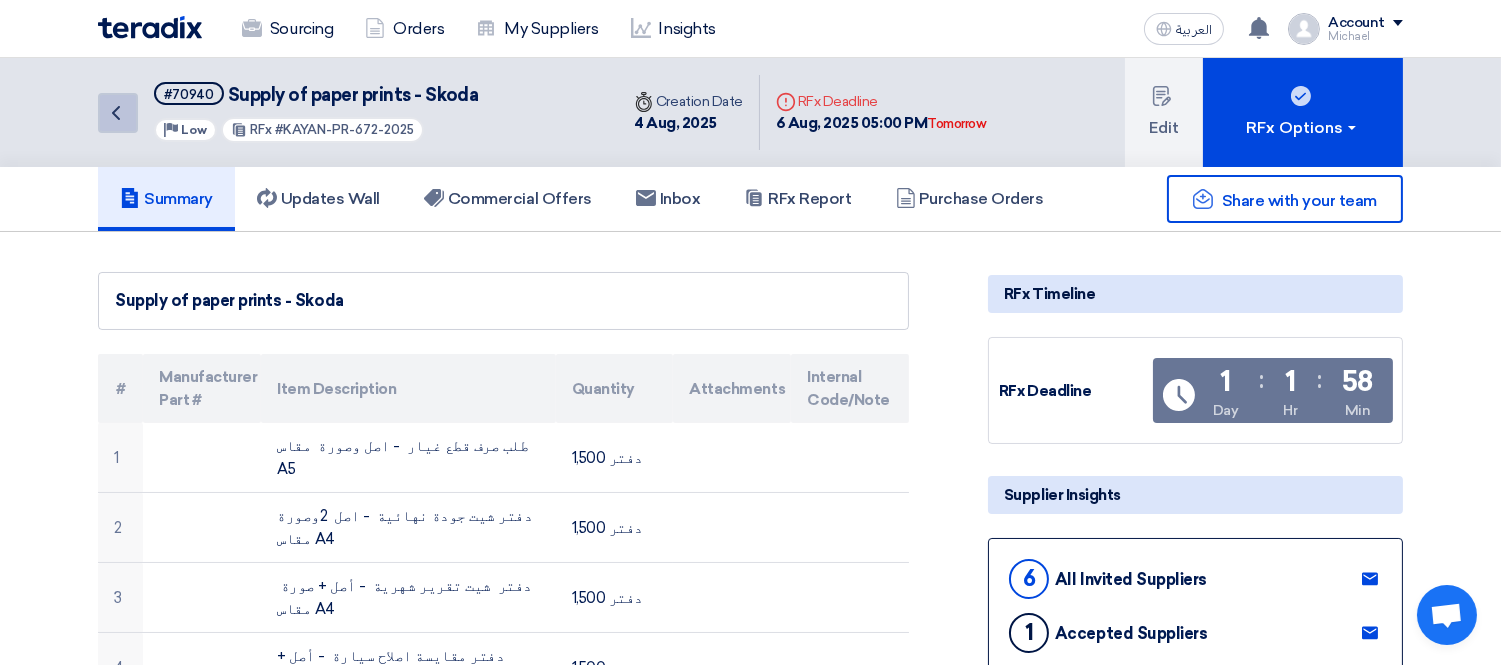 click on "Back" 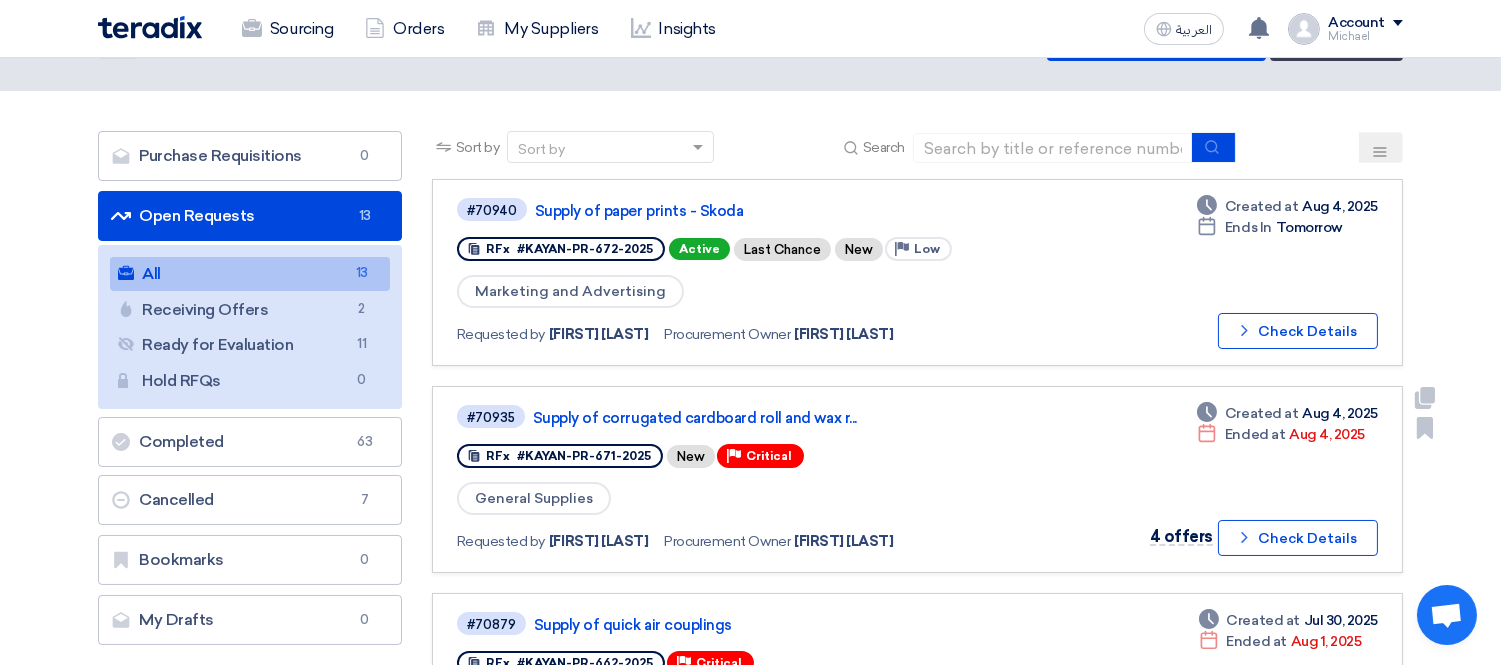 scroll, scrollTop: 111, scrollLeft: 0, axis: vertical 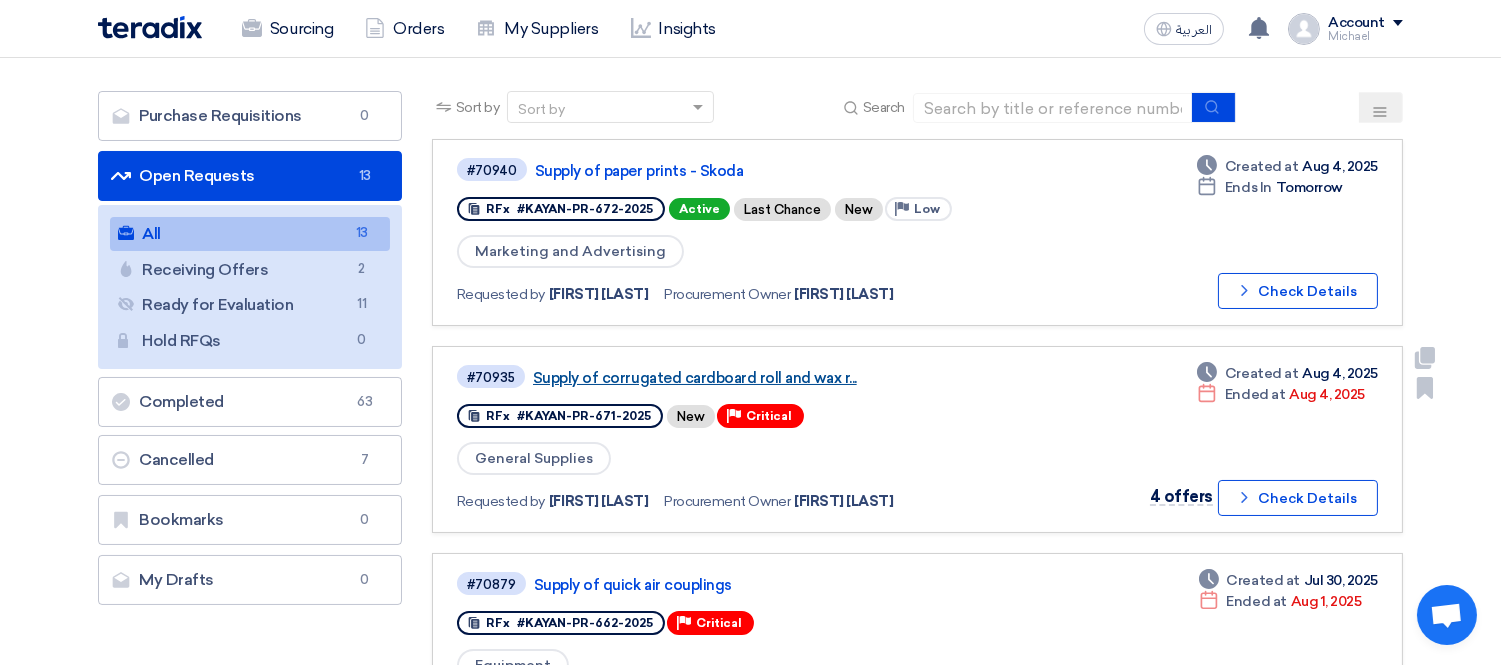 click on "Supply of corrugated cardboard roll and wax r..." 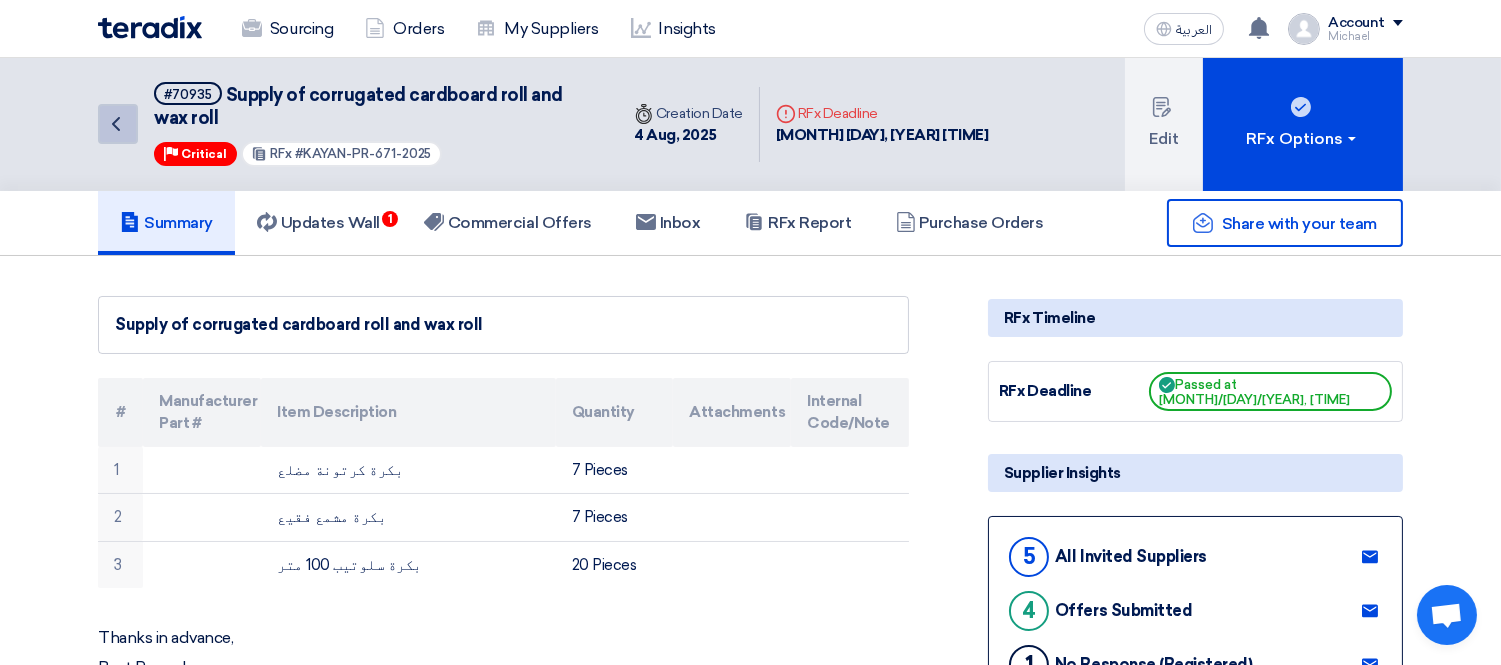 click on "Back" 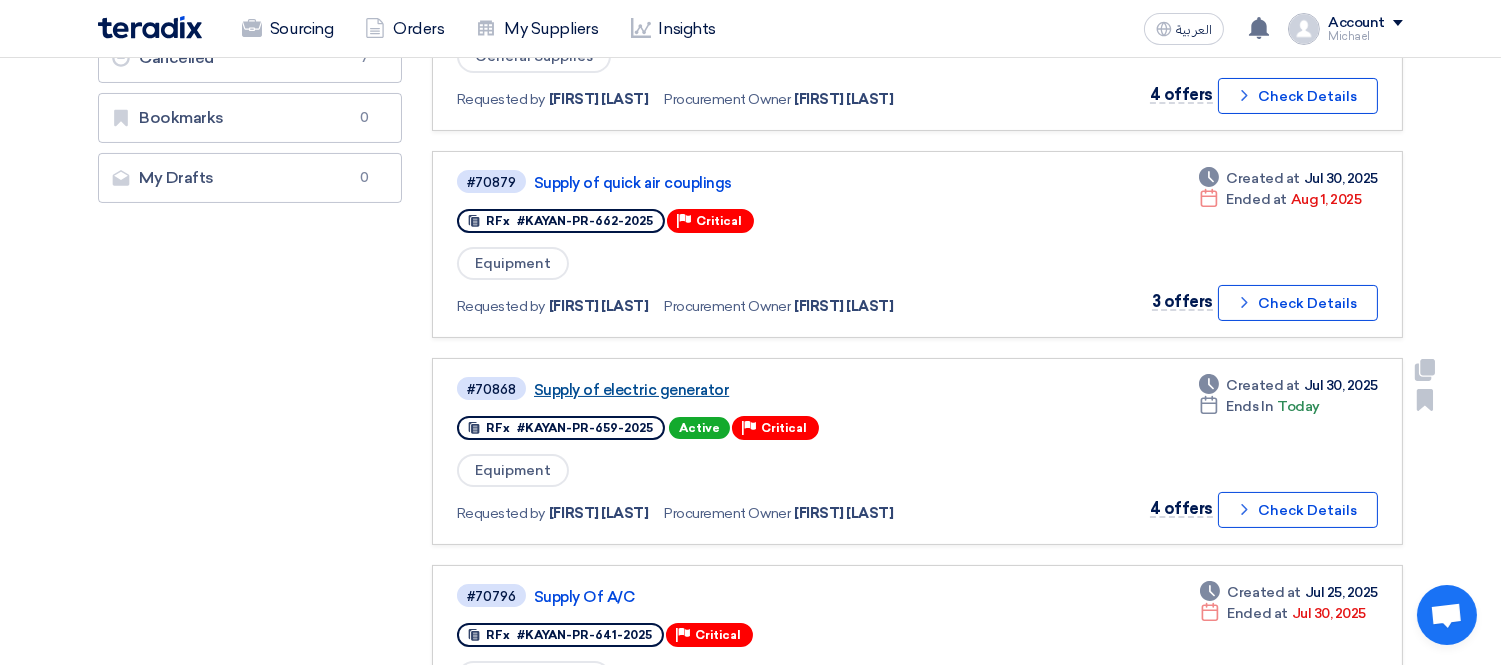 scroll, scrollTop: 555, scrollLeft: 0, axis: vertical 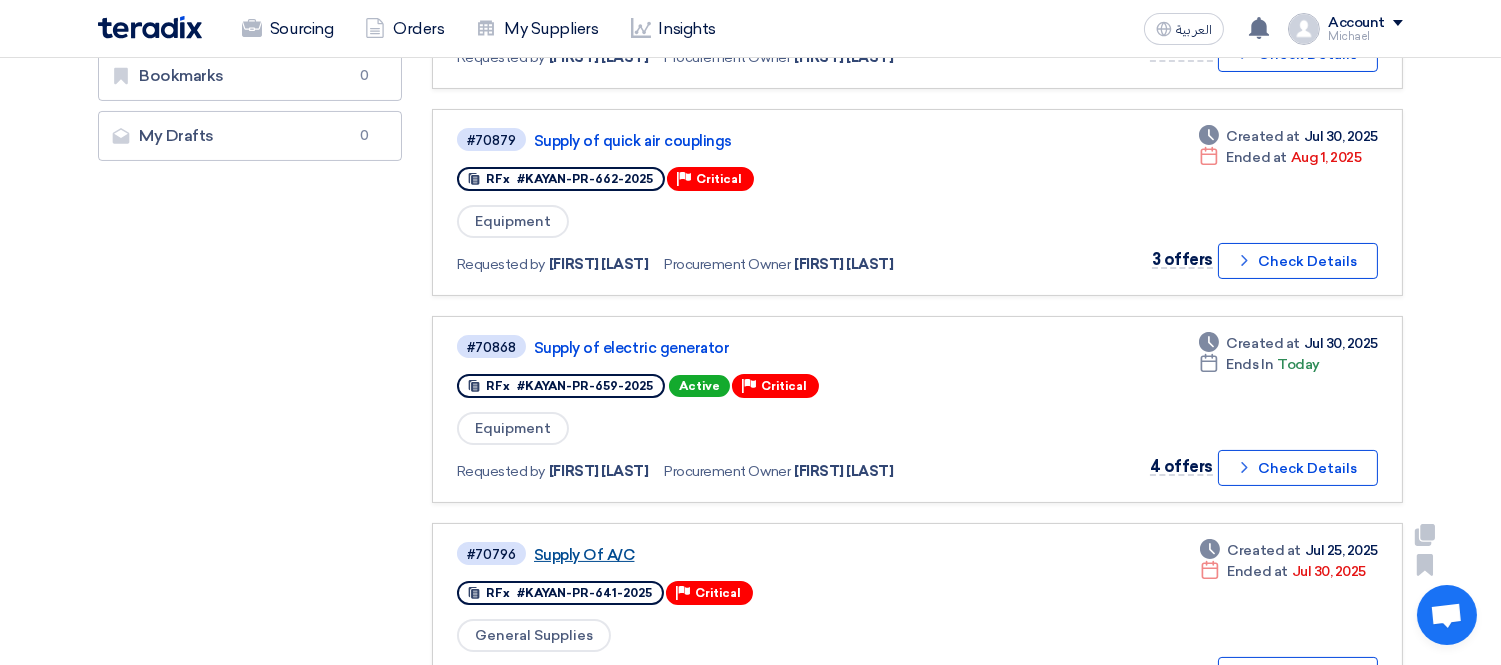 click on "Supply Of  A/C" 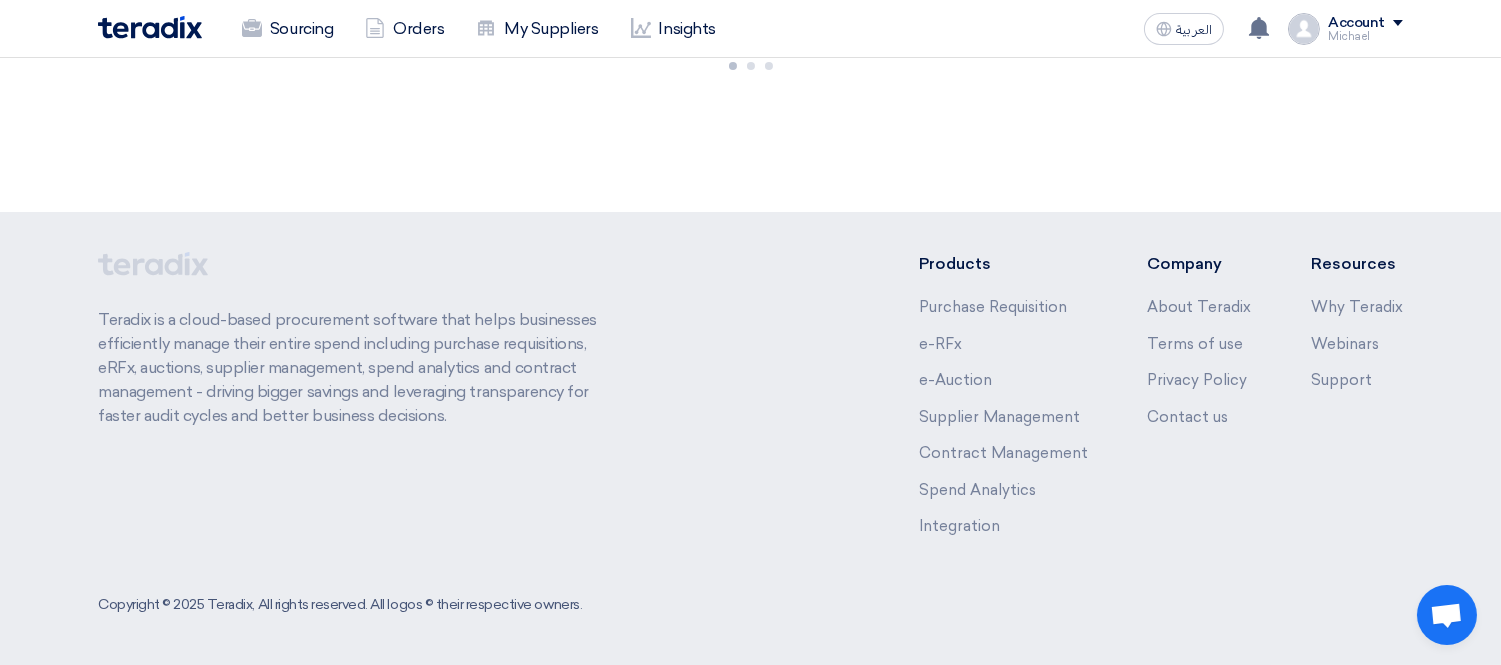 scroll, scrollTop: 0, scrollLeft: 0, axis: both 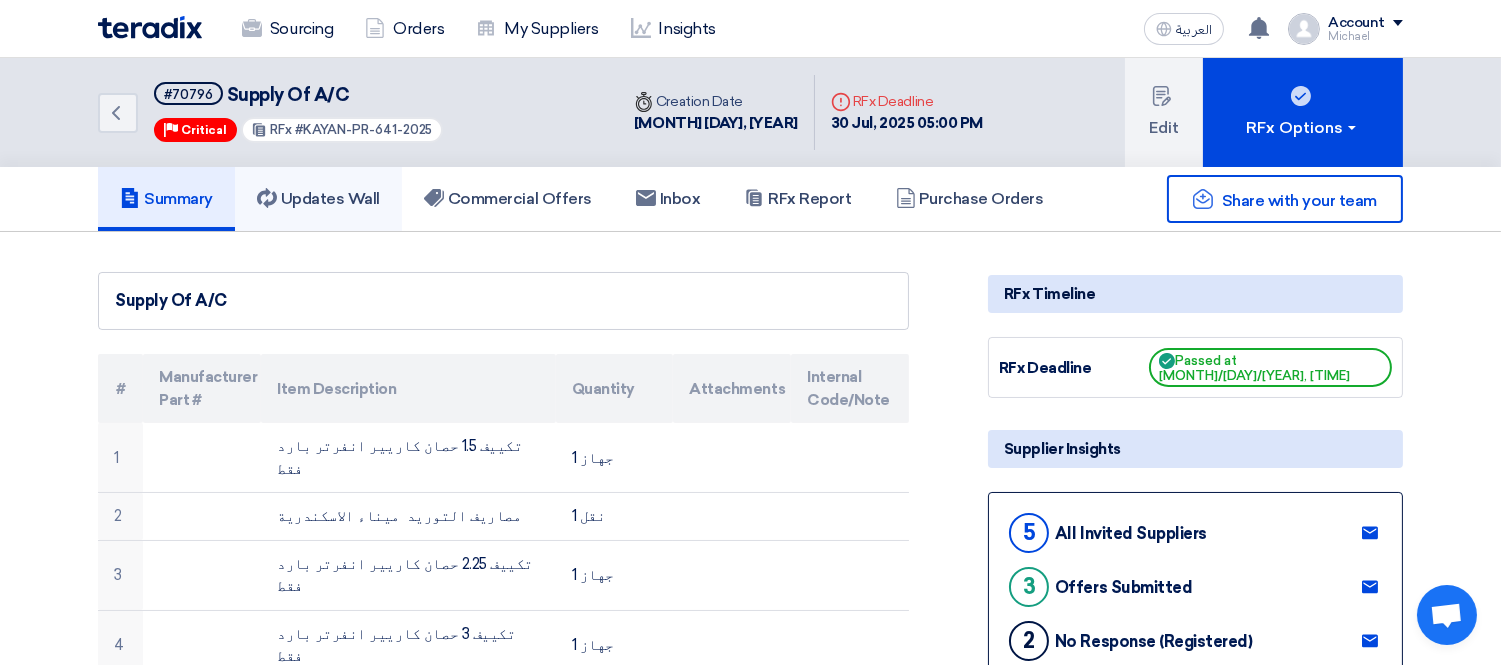 click on "Updates Wall" 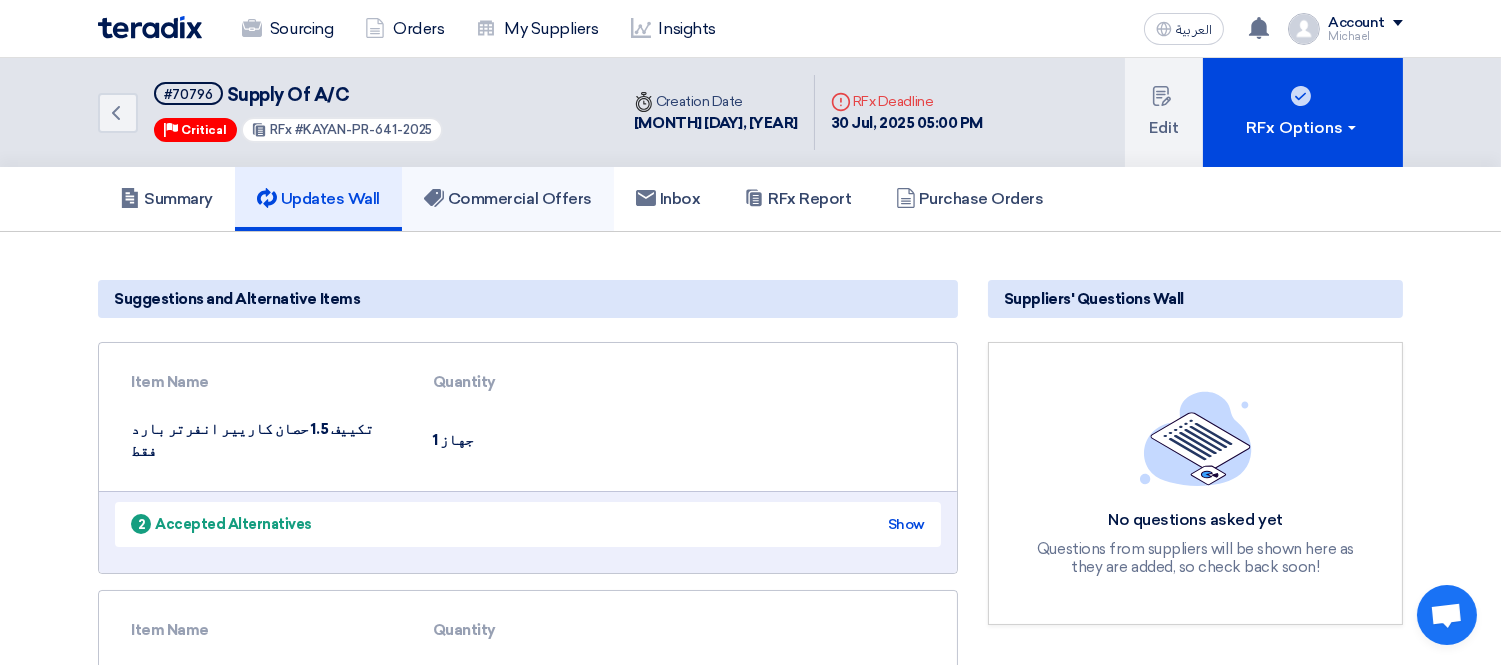 click on "Commercial Offers" 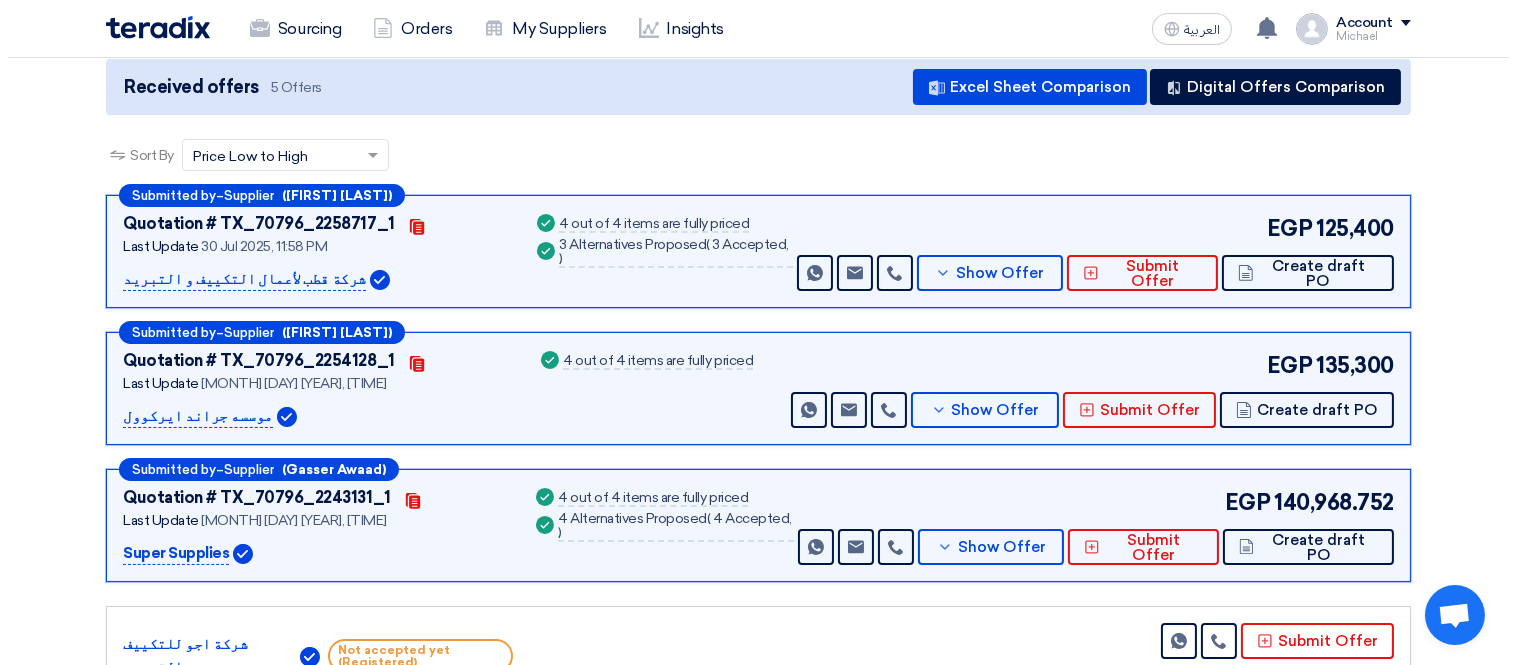 scroll, scrollTop: 222, scrollLeft: 0, axis: vertical 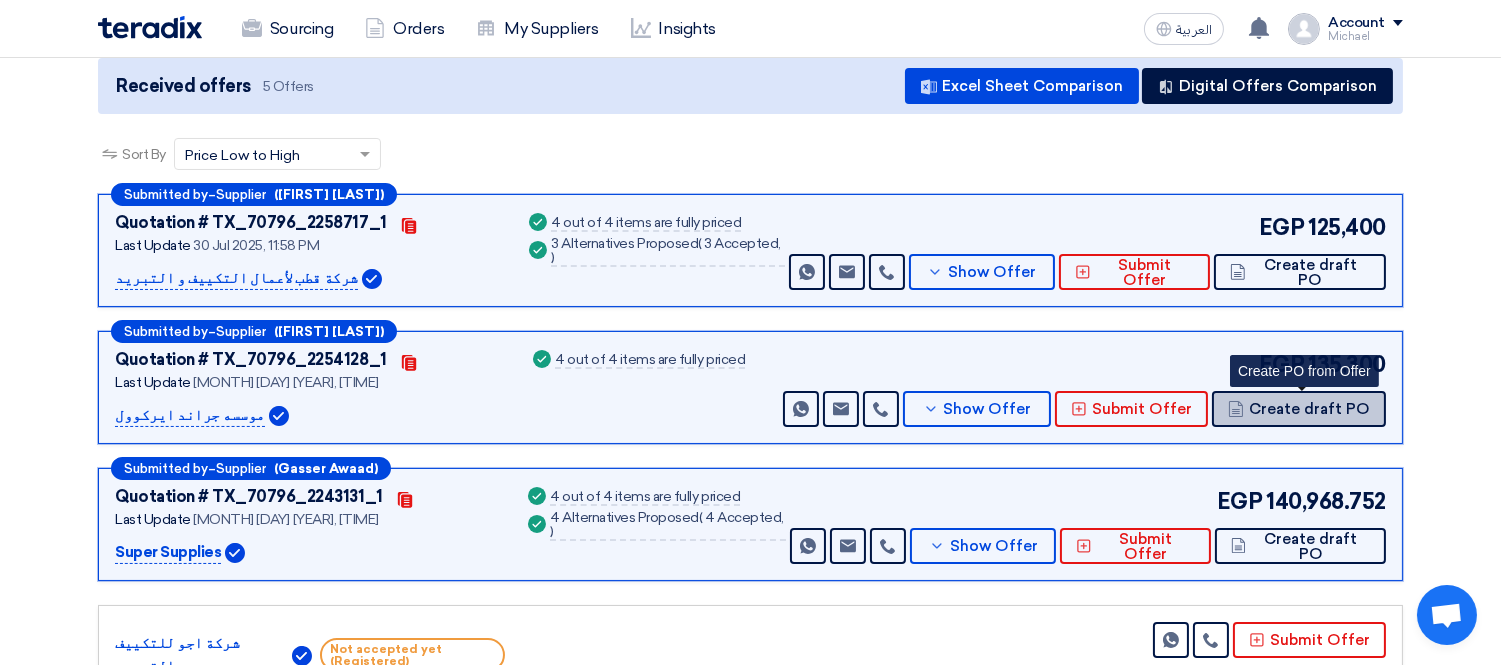 click on "Create draft PO" at bounding box center [1299, 409] 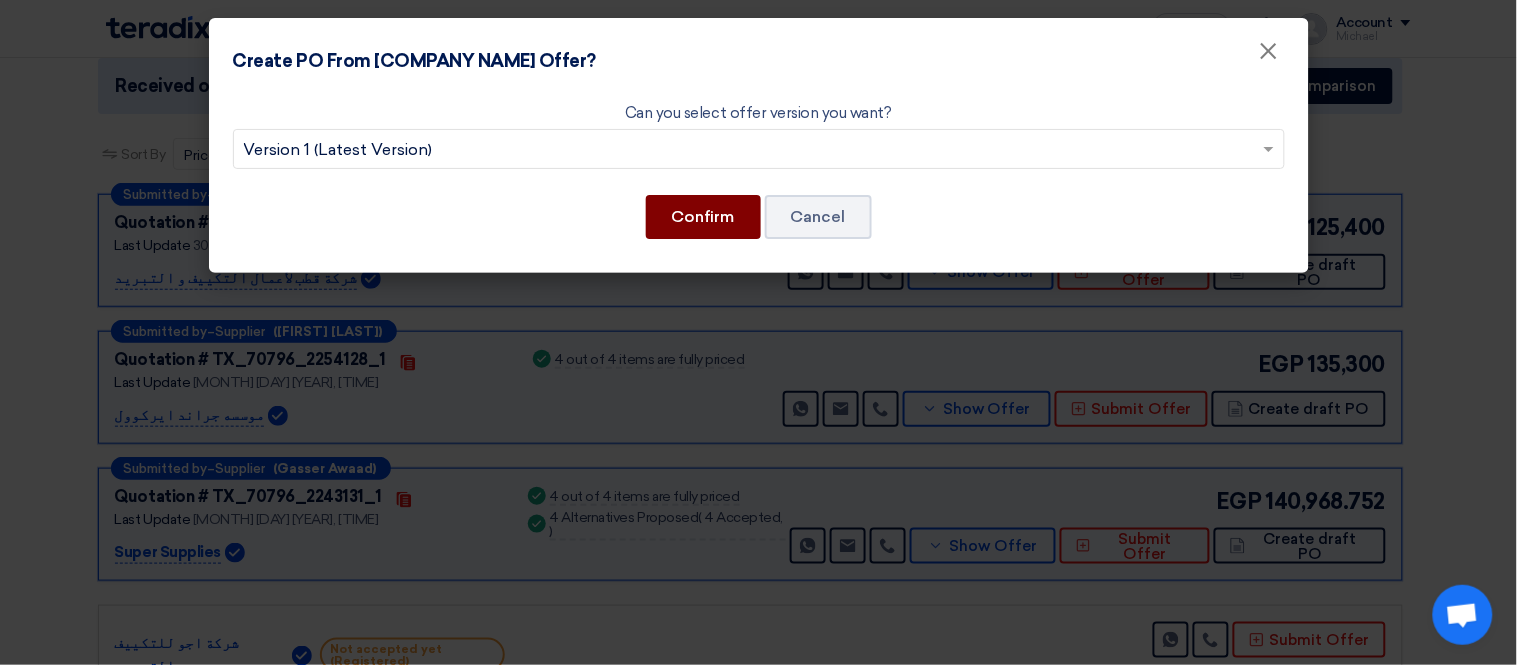 click on "Confirm" 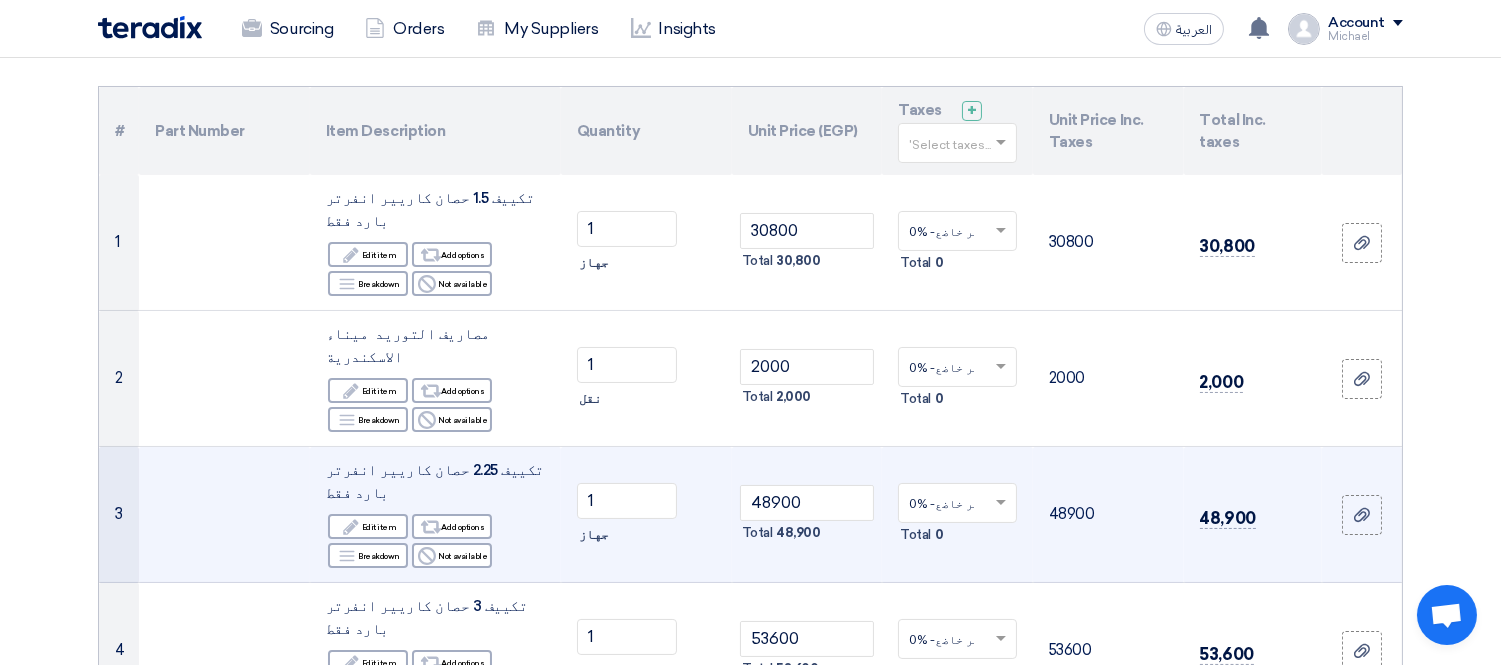 scroll, scrollTop: 222, scrollLeft: 0, axis: vertical 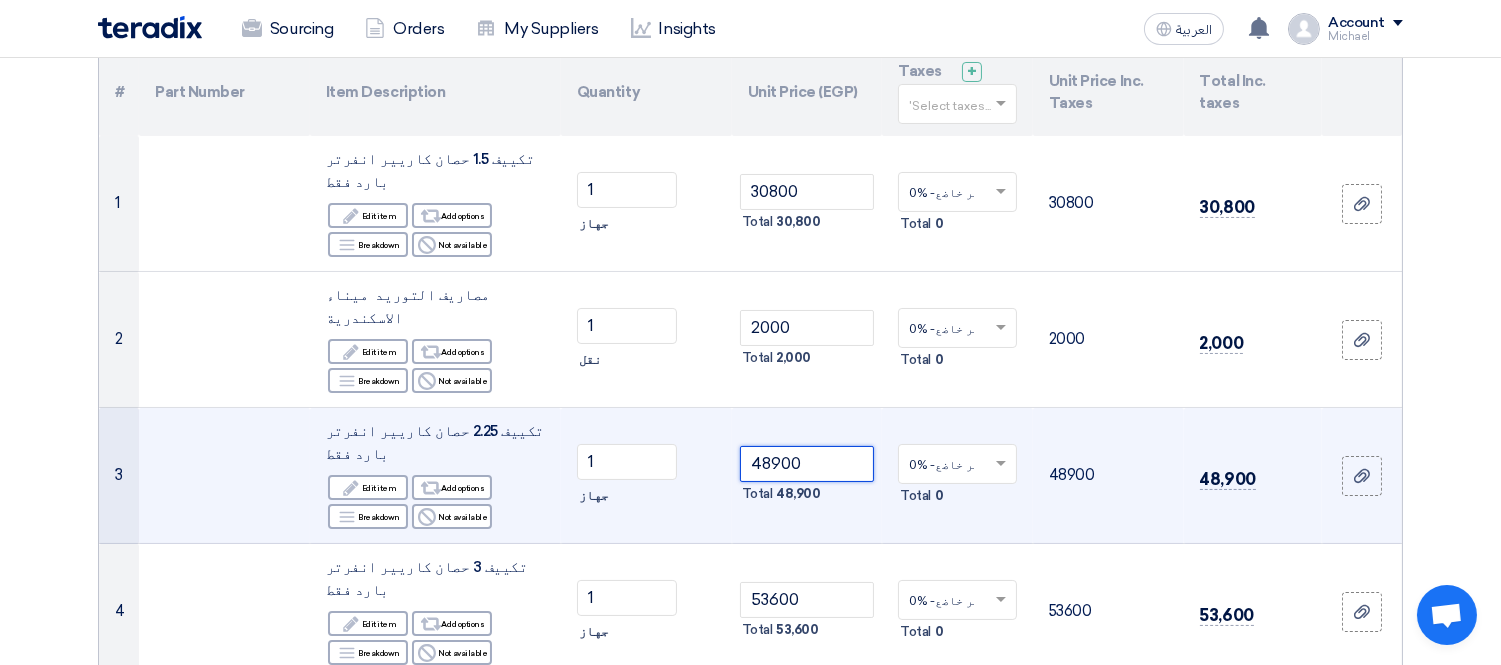 drag, startPoint x: 753, startPoint y: 406, endPoint x: 858, endPoint y: 406, distance: 105 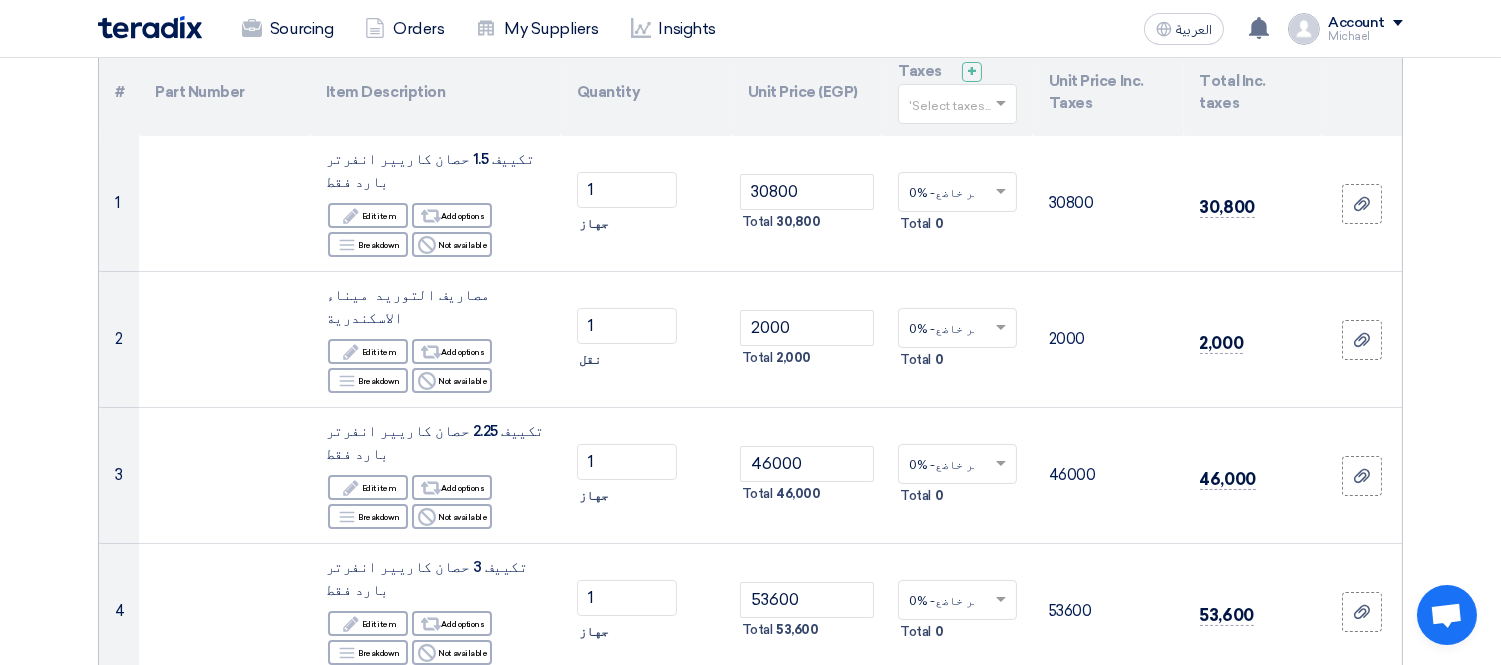 click on "PO Details
#
Part Number
Item Description
Quantity
Unit Price (EGP)
Taxes
+
'Select taxes...
Unit Price Inc. Taxes
Total Inc. taxes
1" 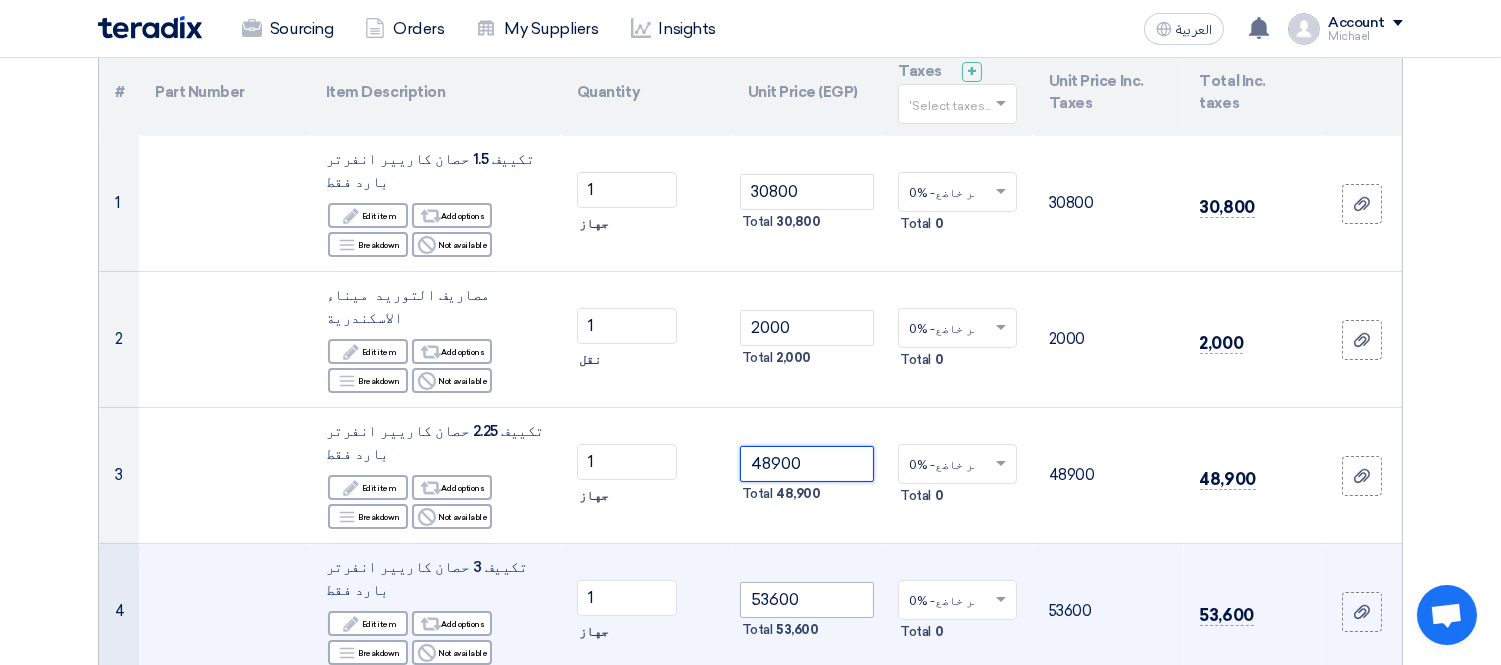 type on "48900" 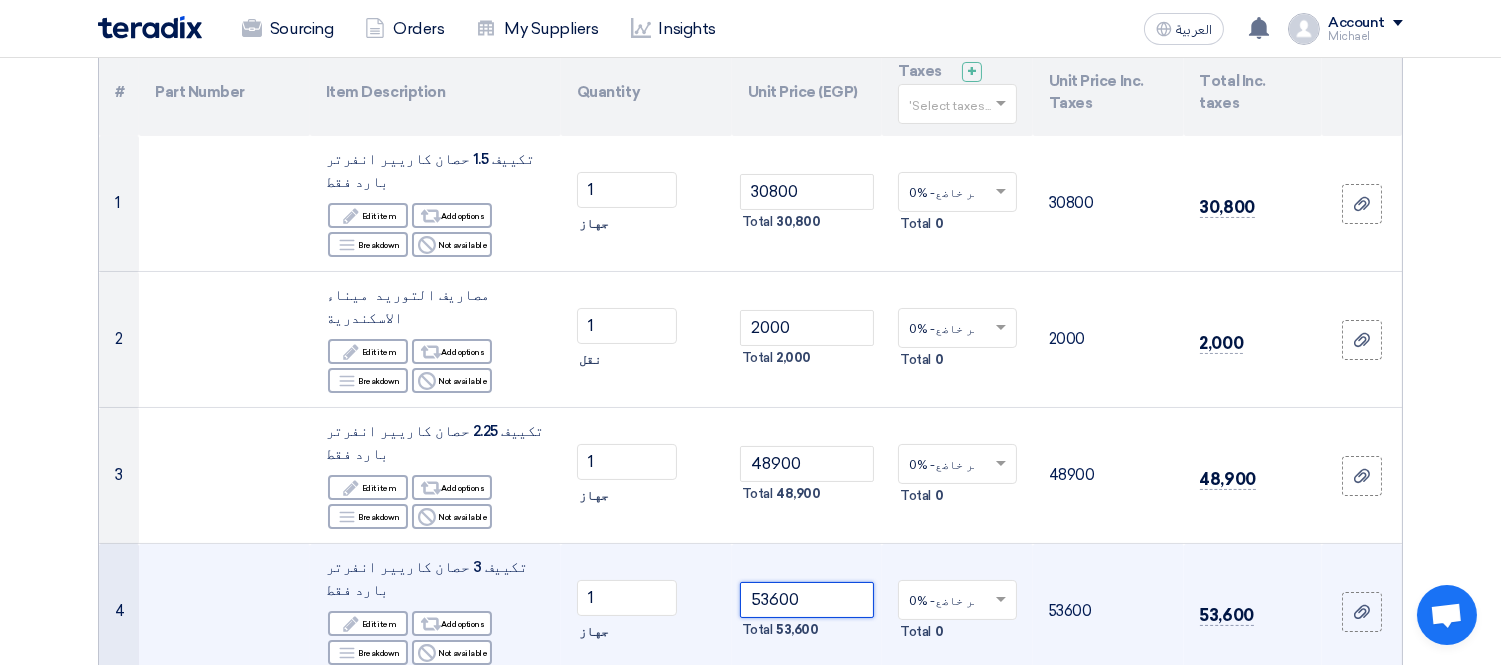 drag, startPoint x: 751, startPoint y: 521, endPoint x: 907, endPoint y: 527, distance: 156.11534 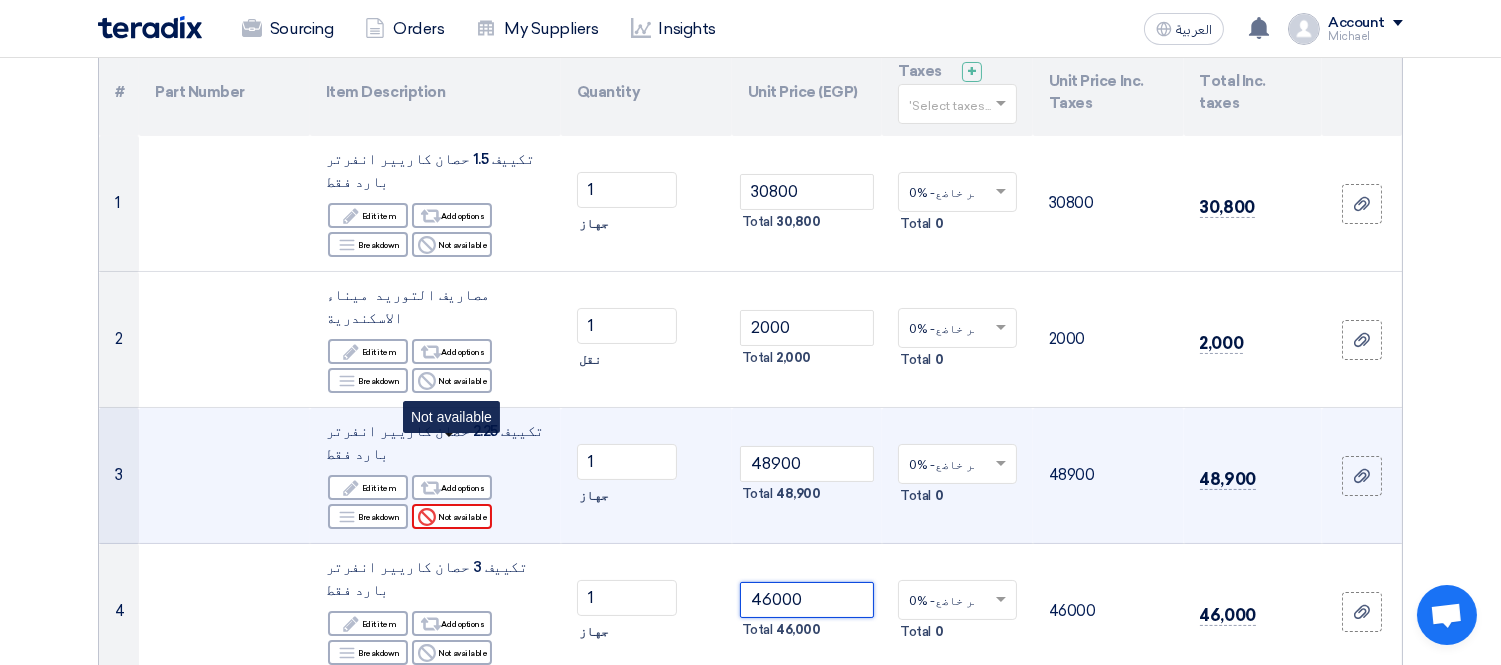 type on "46000" 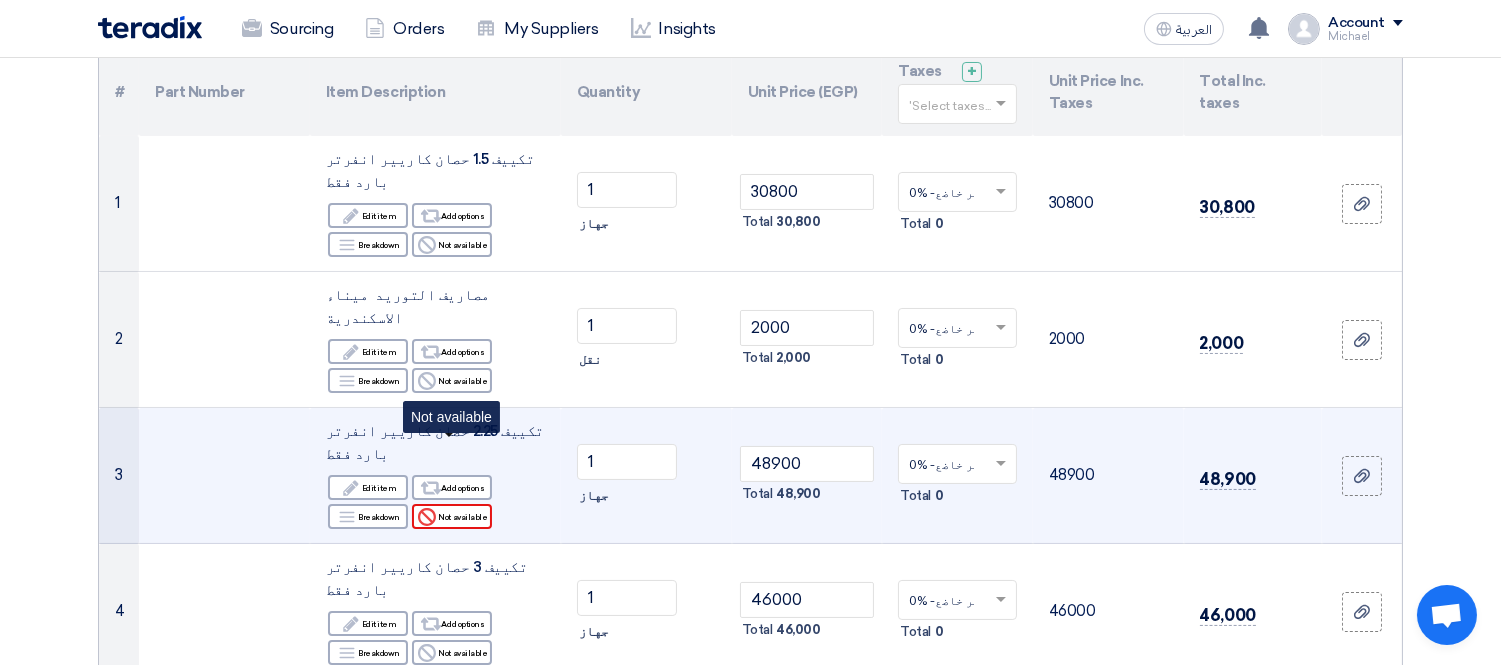 click on "Reject
Not available" 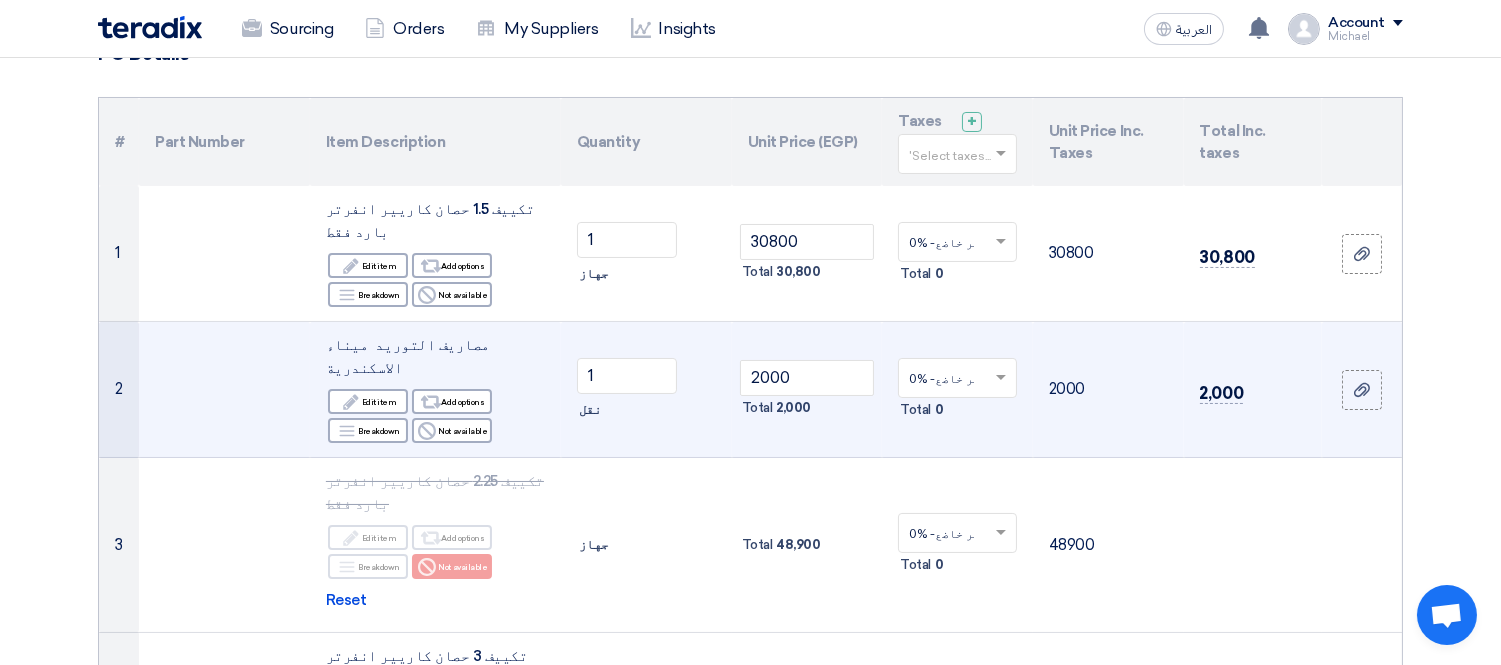 scroll, scrollTop: 222, scrollLeft: 0, axis: vertical 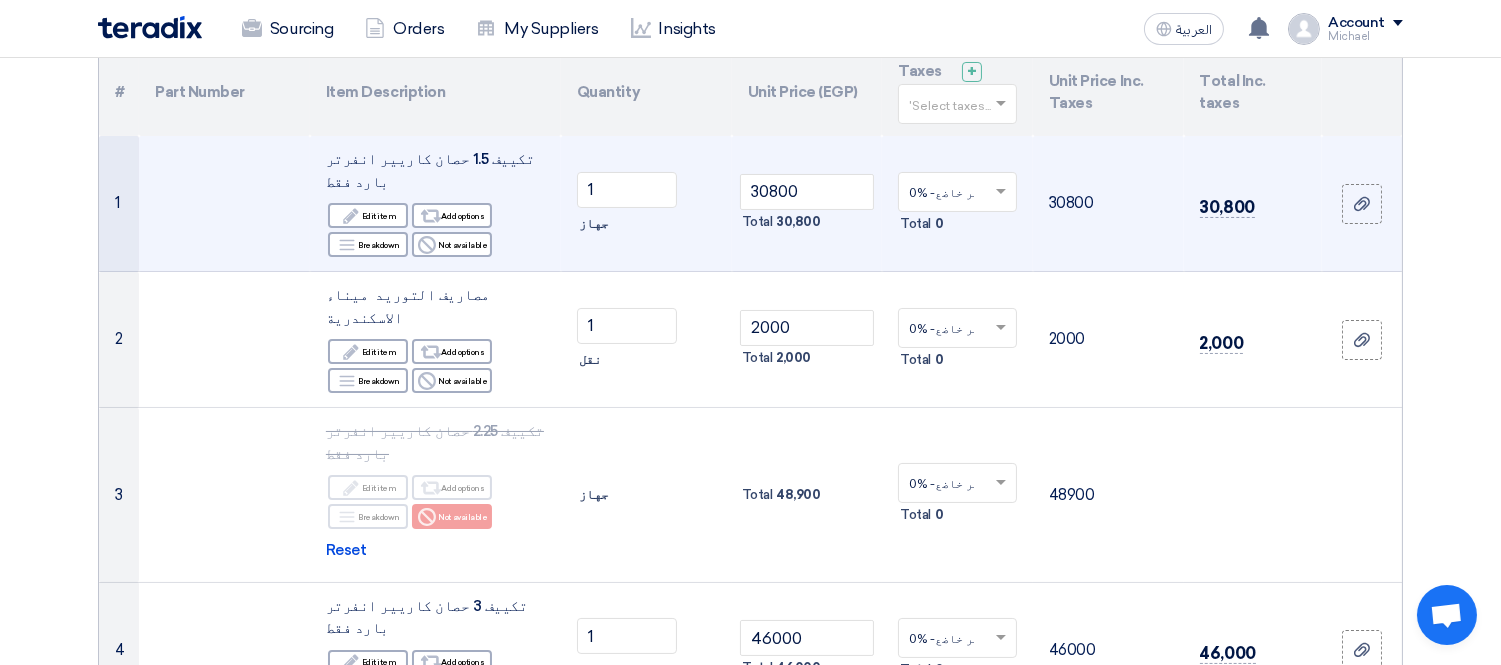 click 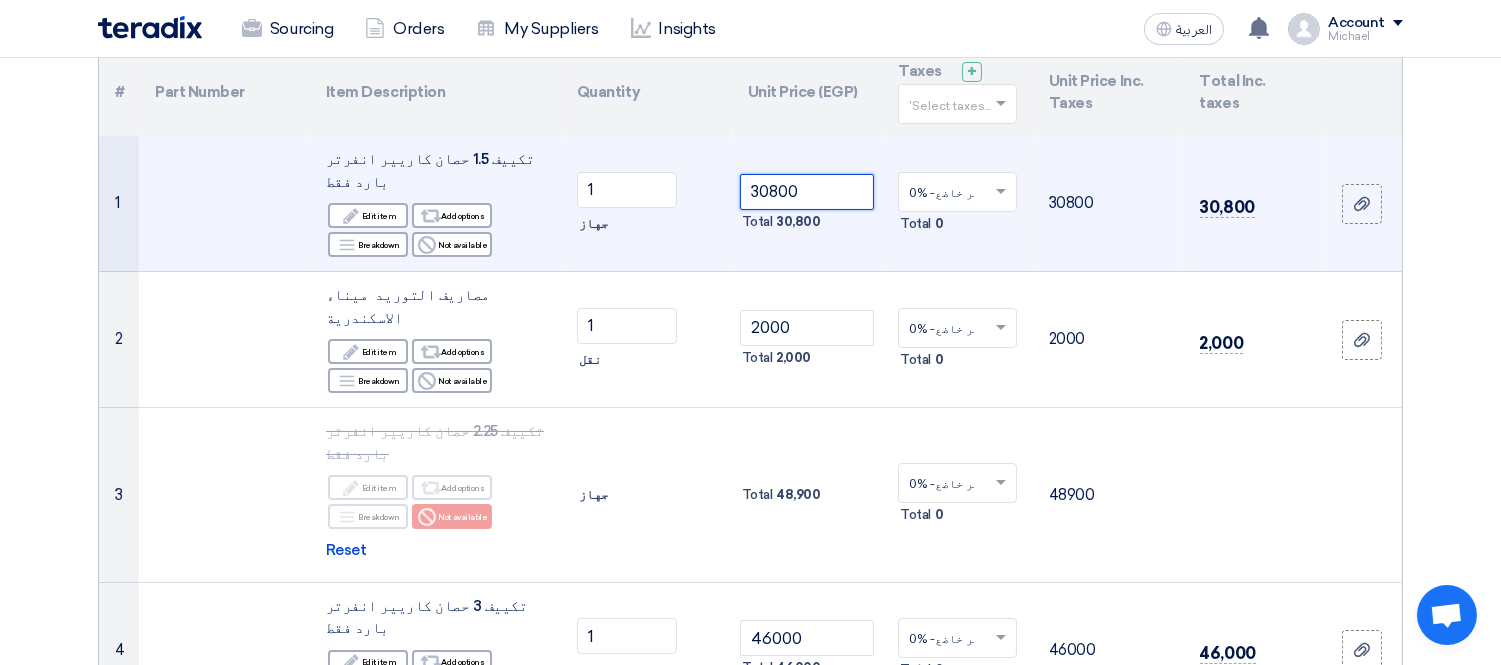 drag, startPoint x: 752, startPoint y: 182, endPoint x: 833, endPoint y: 183, distance: 81.00617 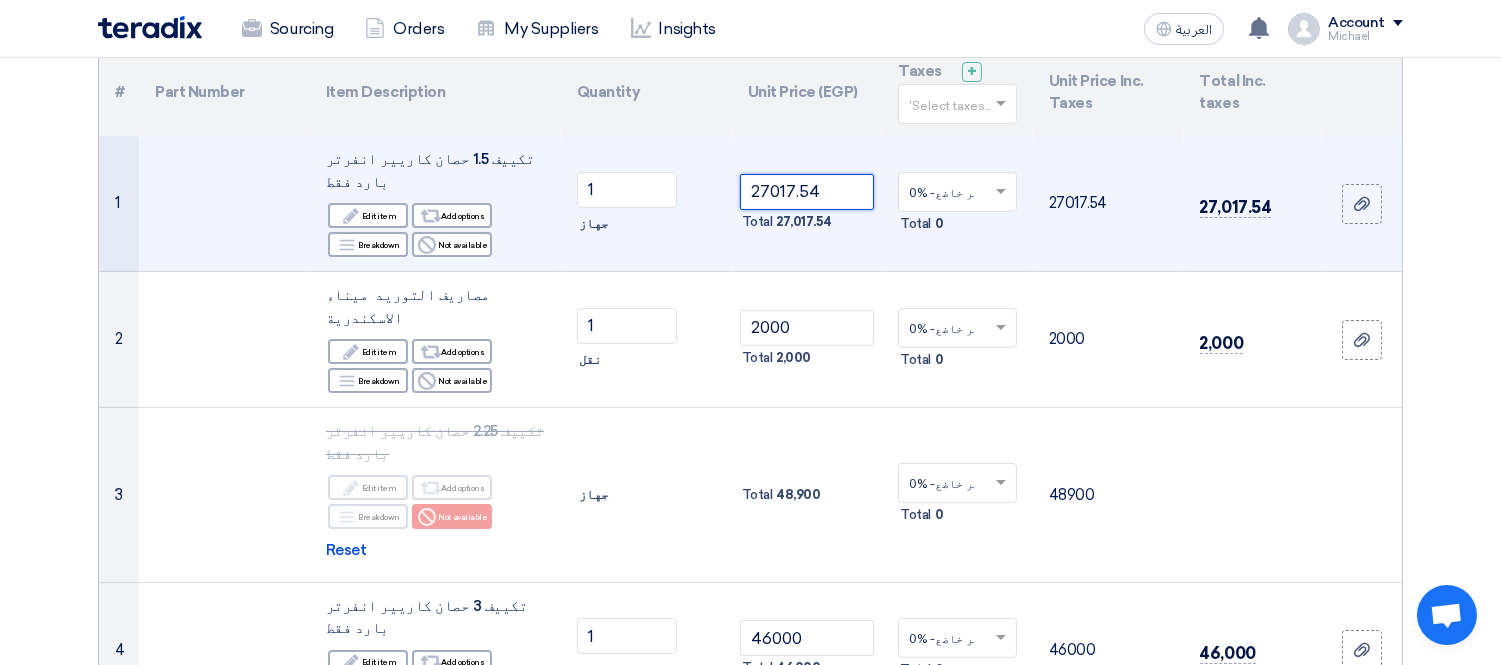 type on "27017.54" 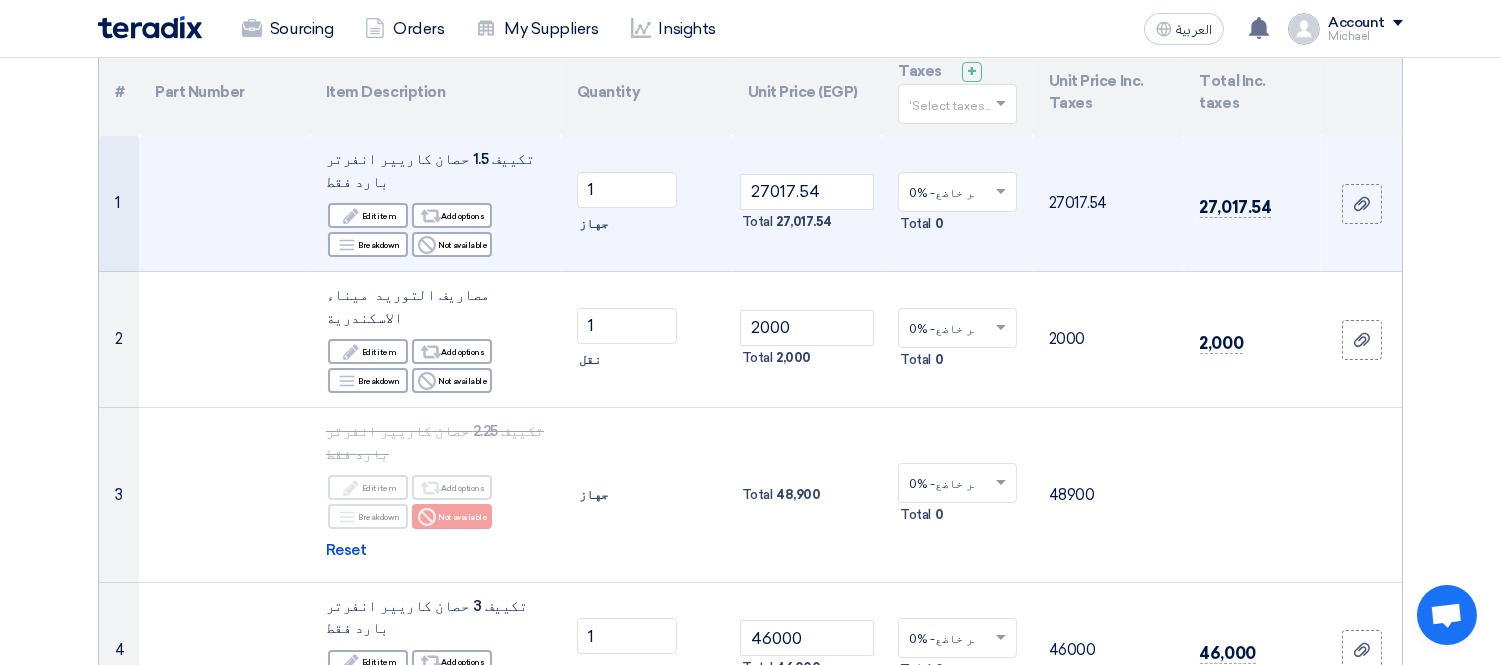 click on "0% -غير خاضع
×" 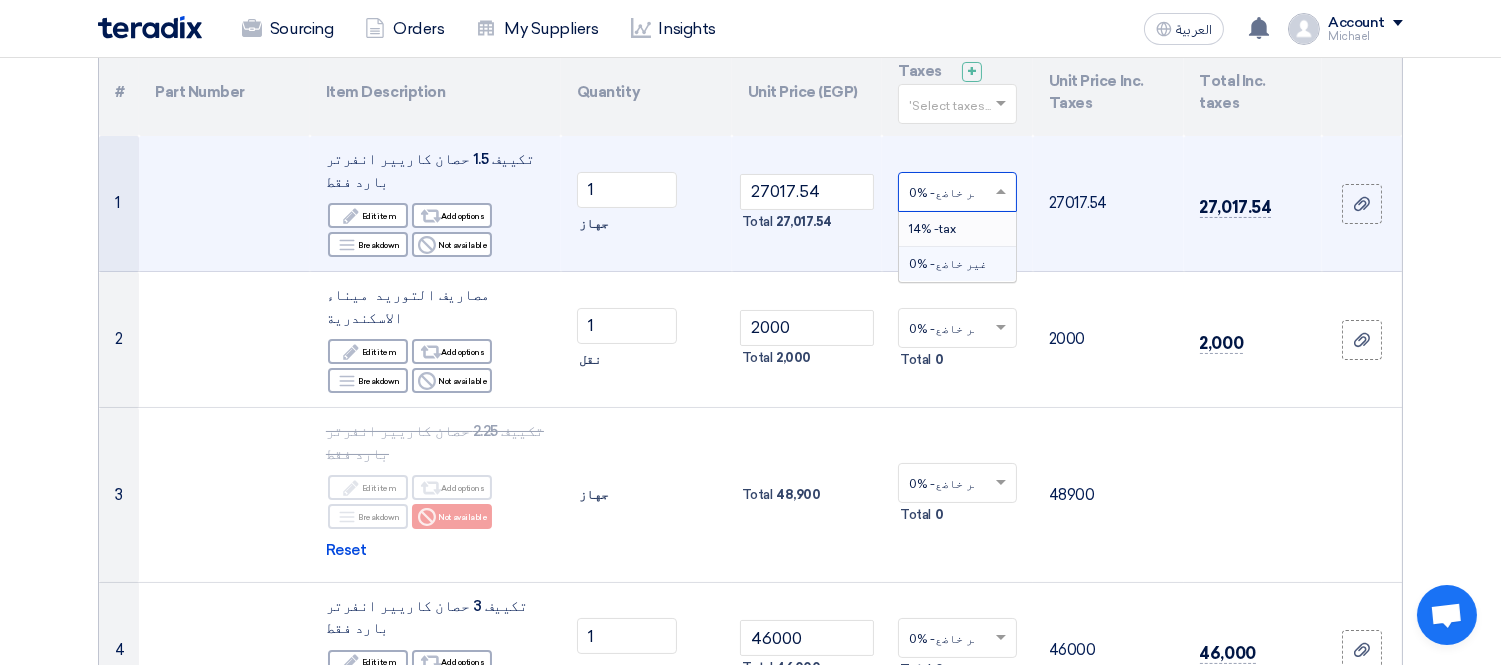 click on "14% -tax" at bounding box center [957, 229] 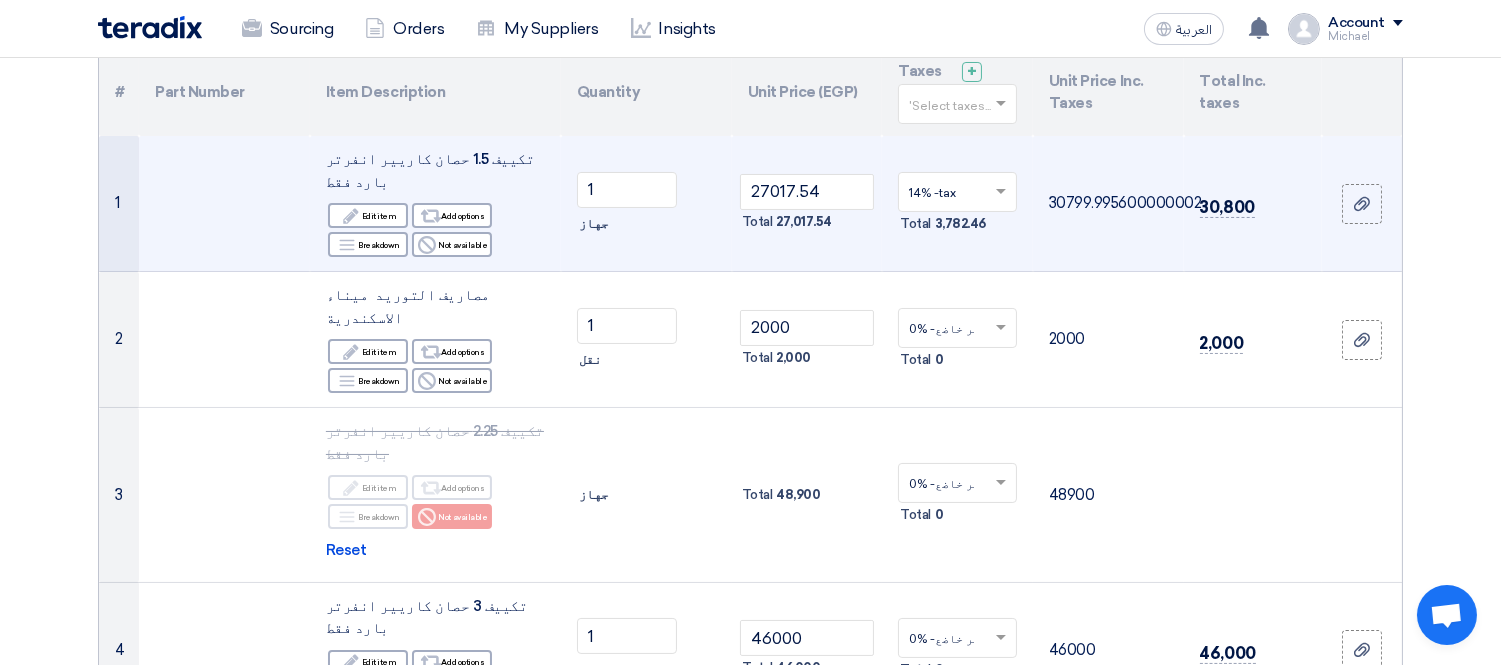 click 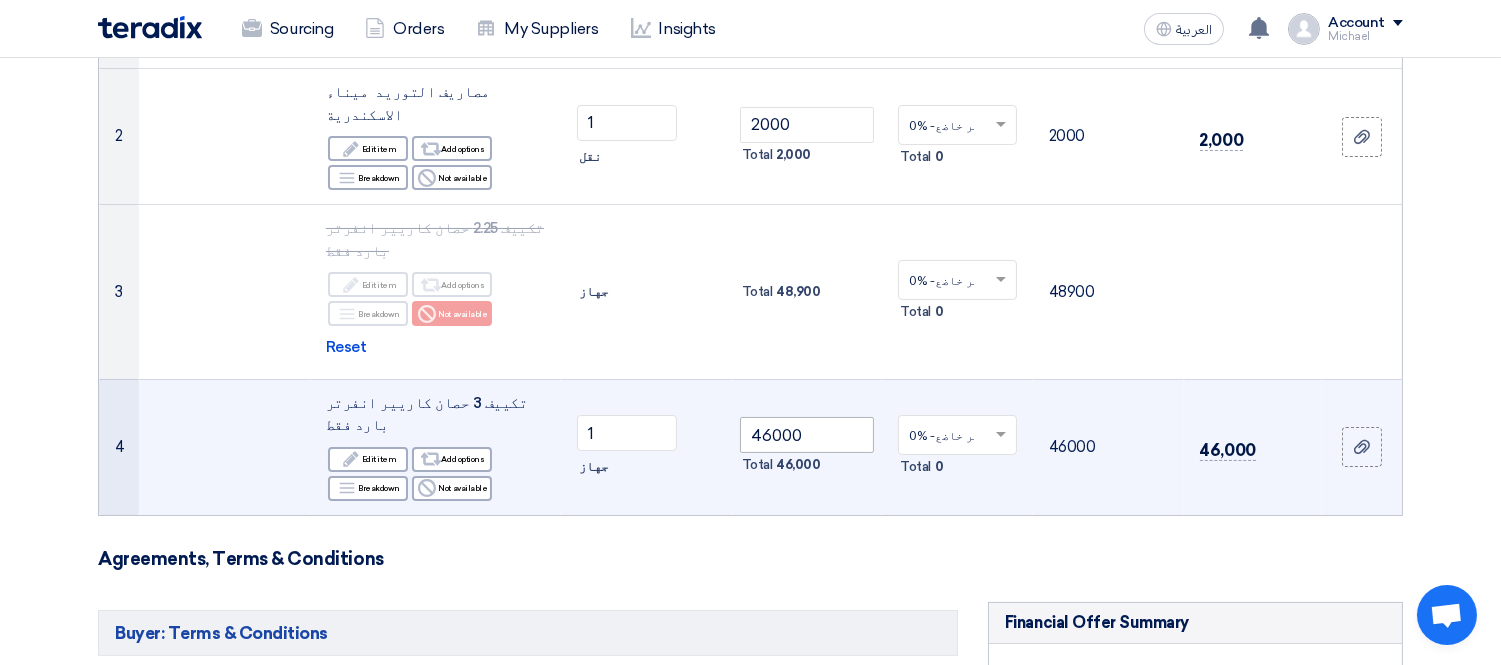 scroll, scrollTop: 444, scrollLeft: 0, axis: vertical 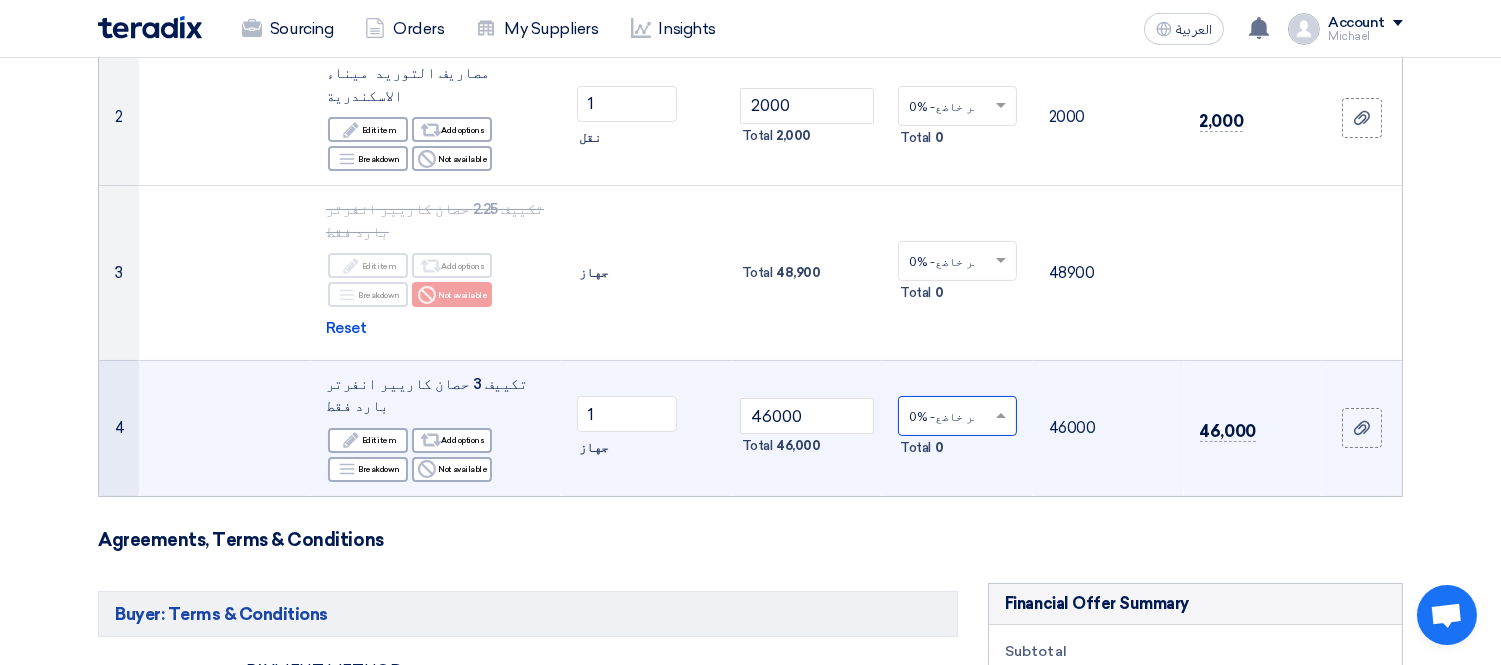 click 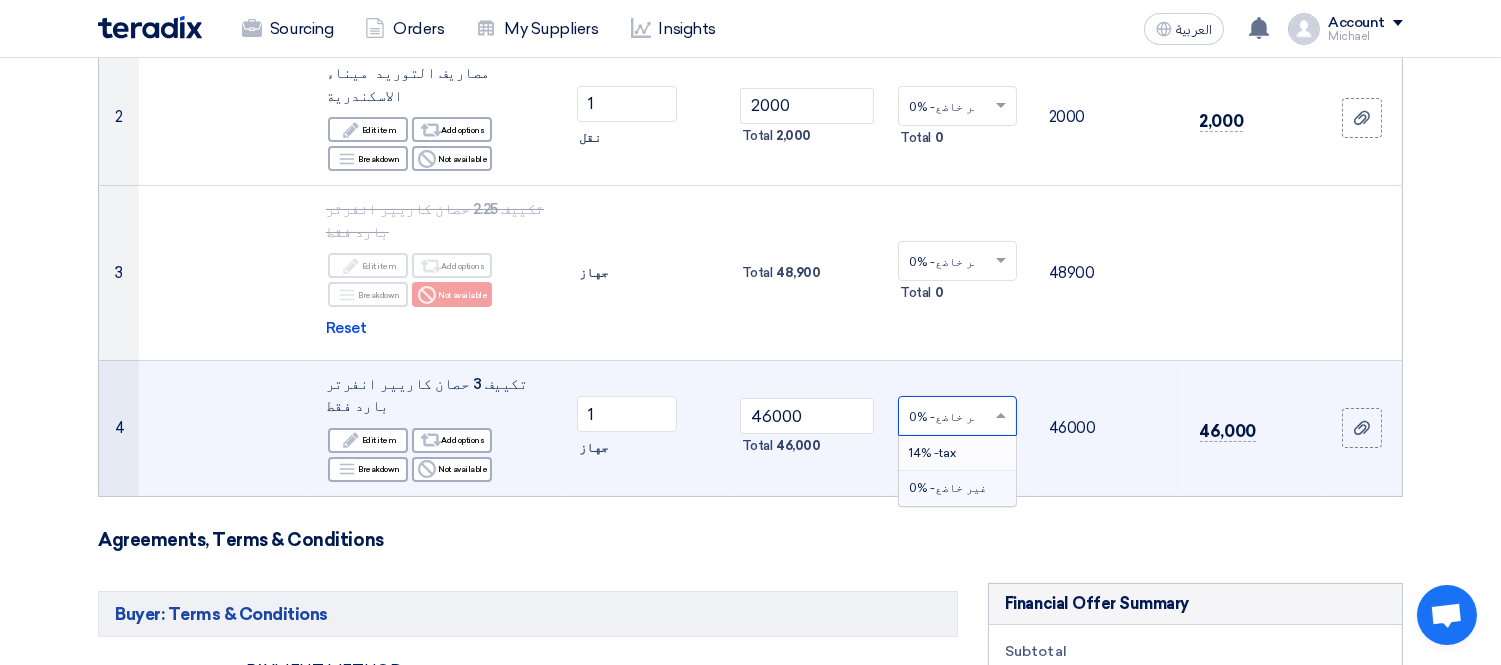 click on "14% -tax" at bounding box center [932, 453] 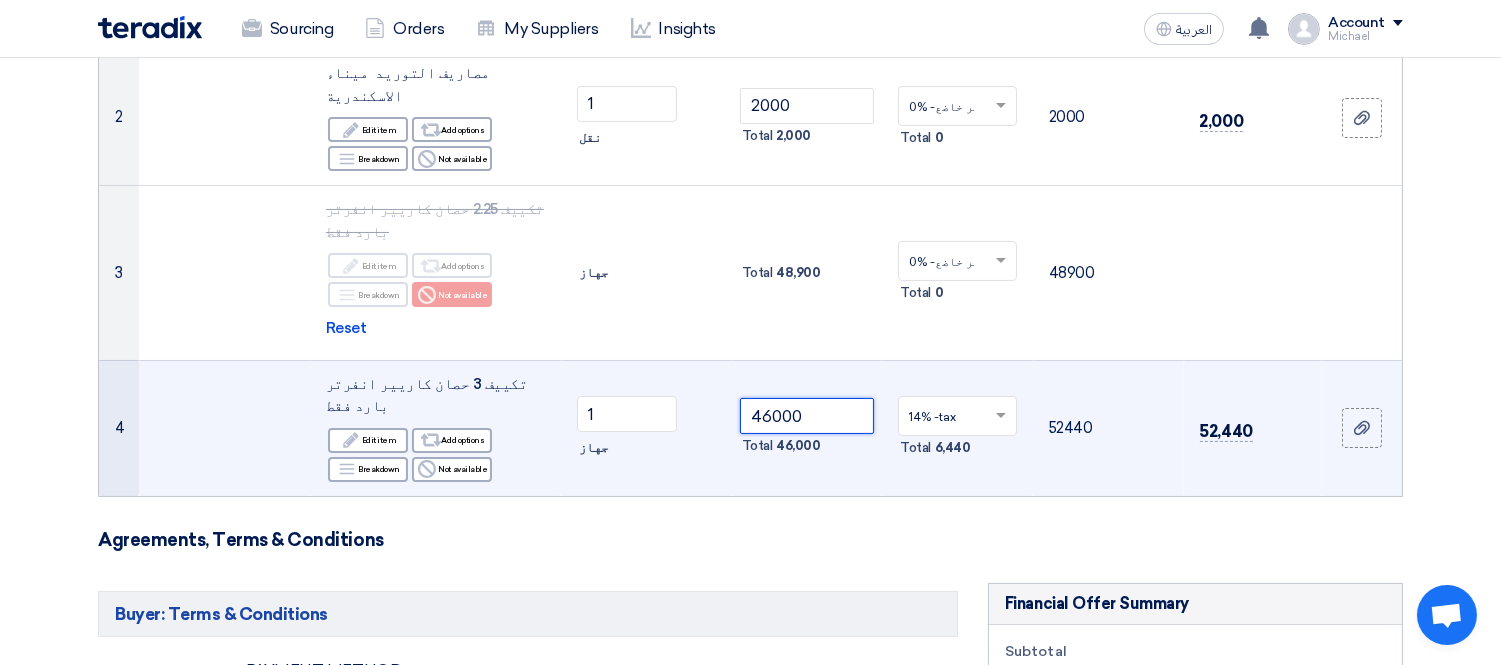 click on "46000" 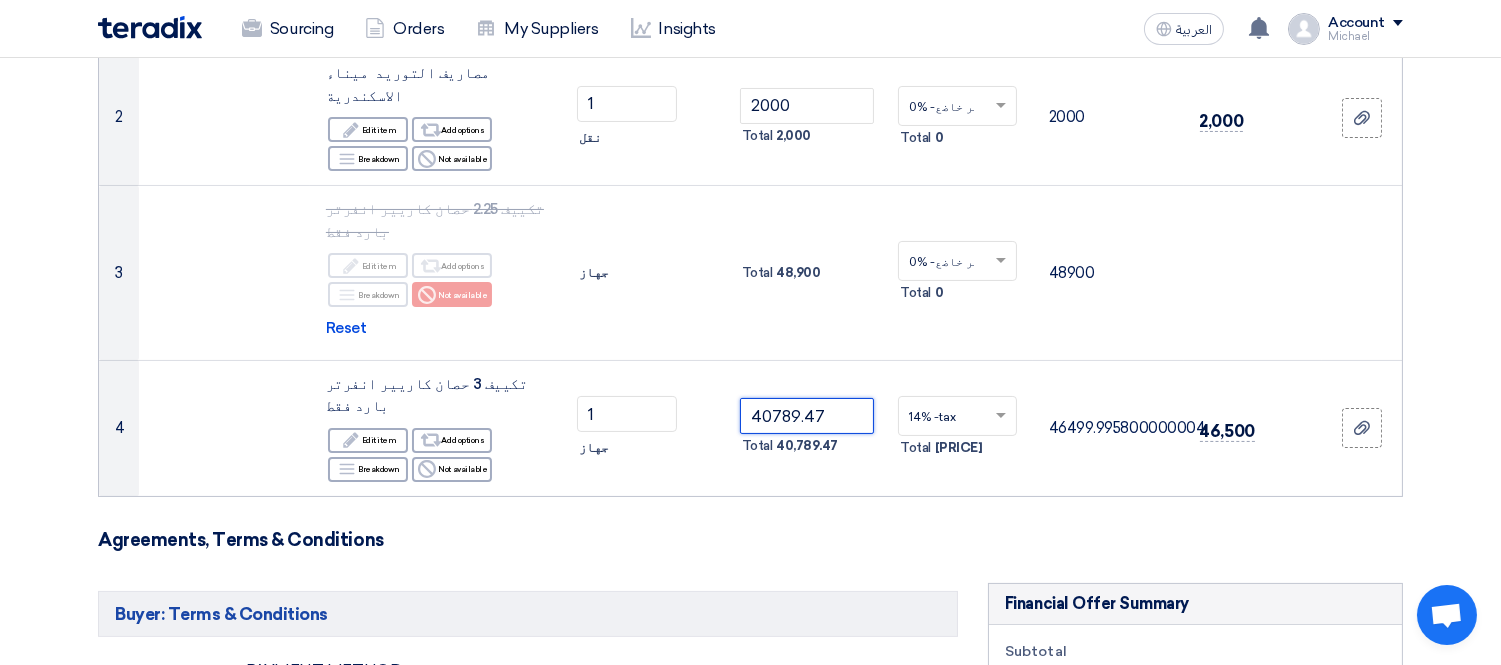 type on "40789.47" 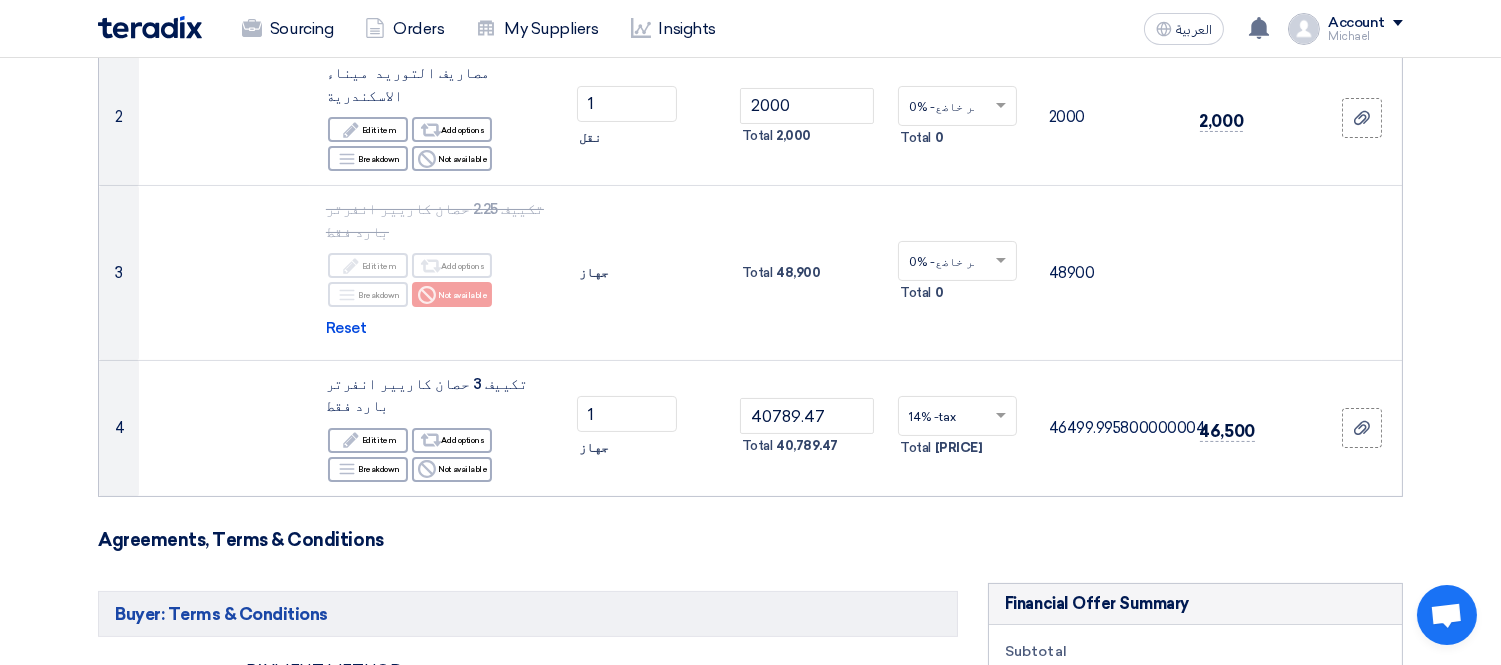 click on "Agreements, Terms & Conditions" 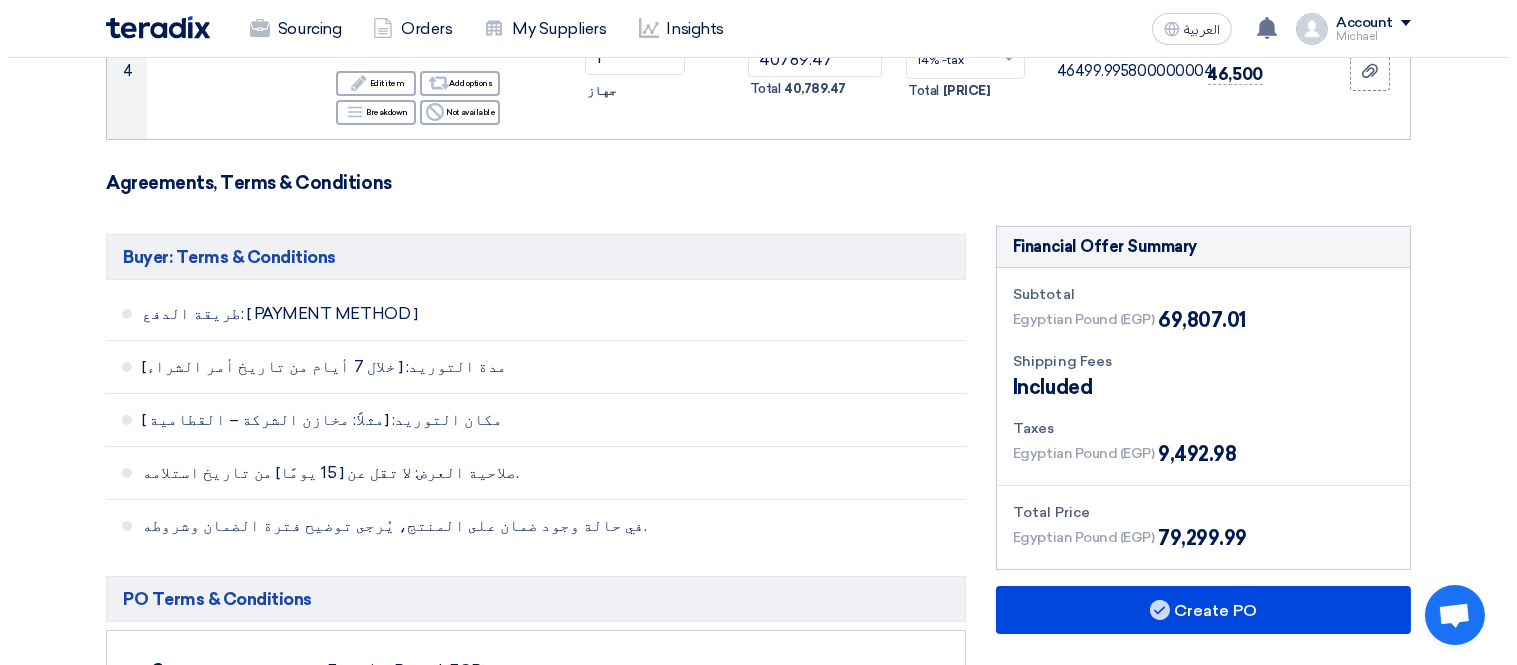 scroll, scrollTop: 888, scrollLeft: 0, axis: vertical 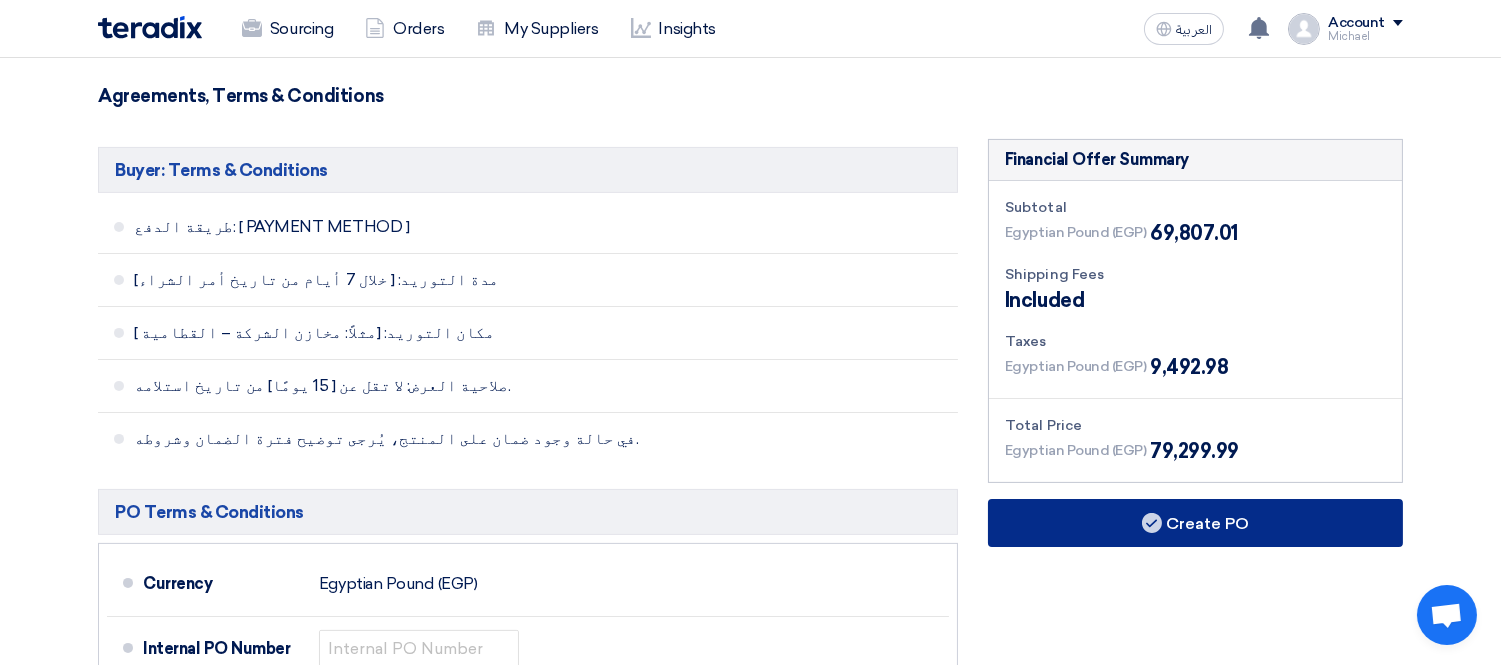 click on "Create PO" 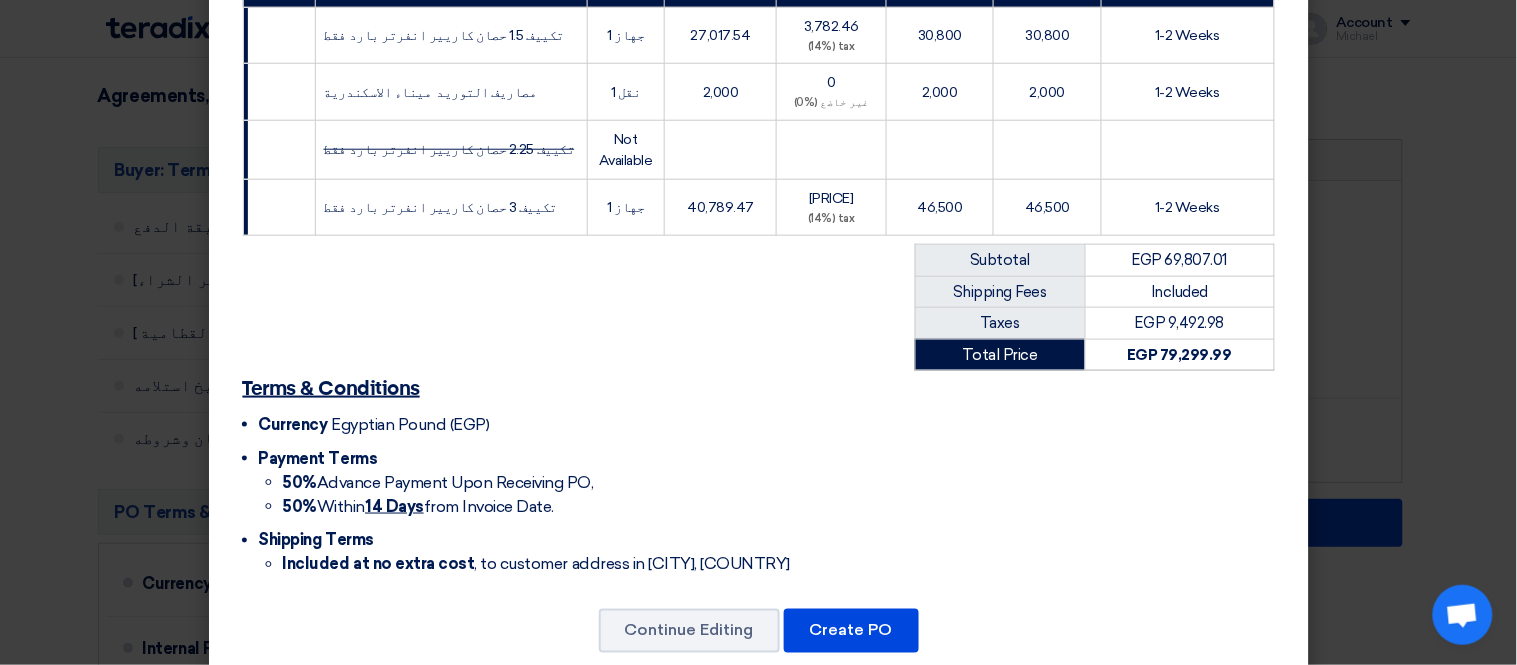 scroll, scrollTop: 471, scrollLeft: 0, axis: vertical 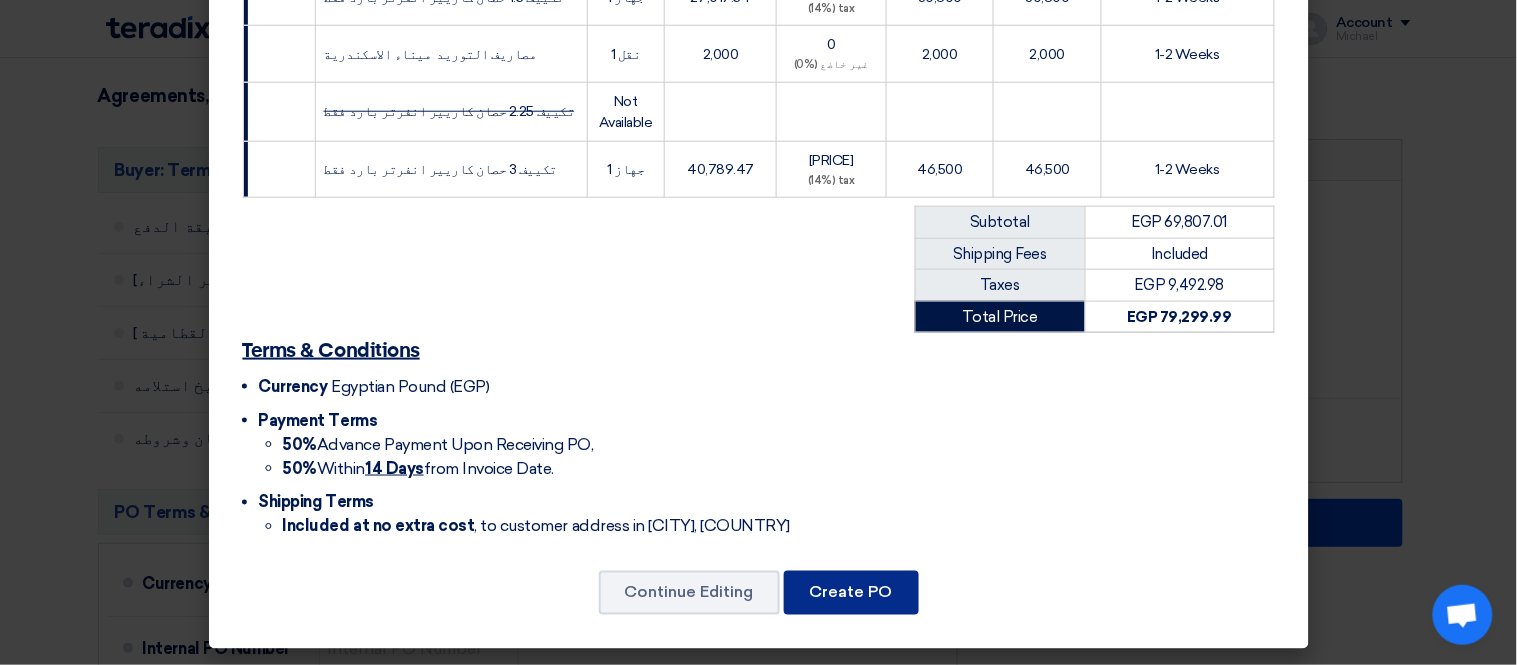 click on "Create PO" 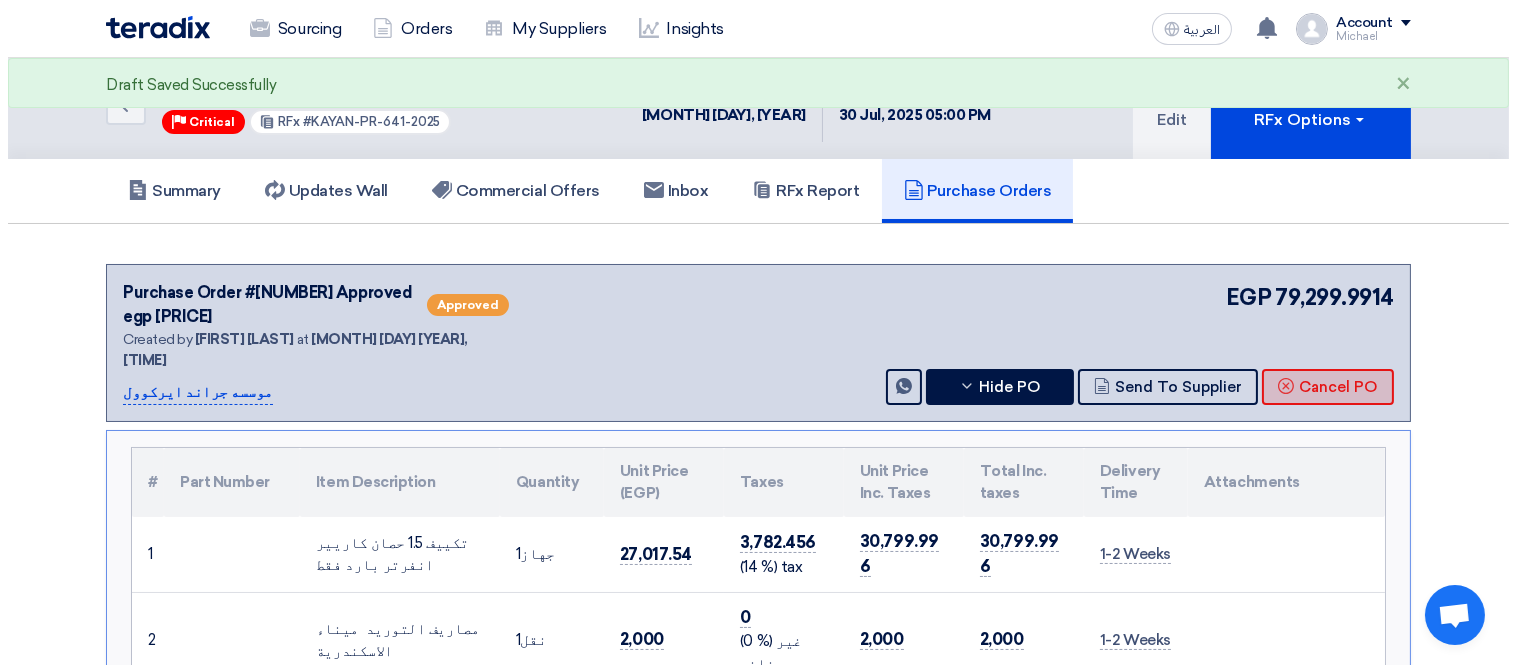 scroll, scrollTop: 0, scrollLeft: 0, axis: both 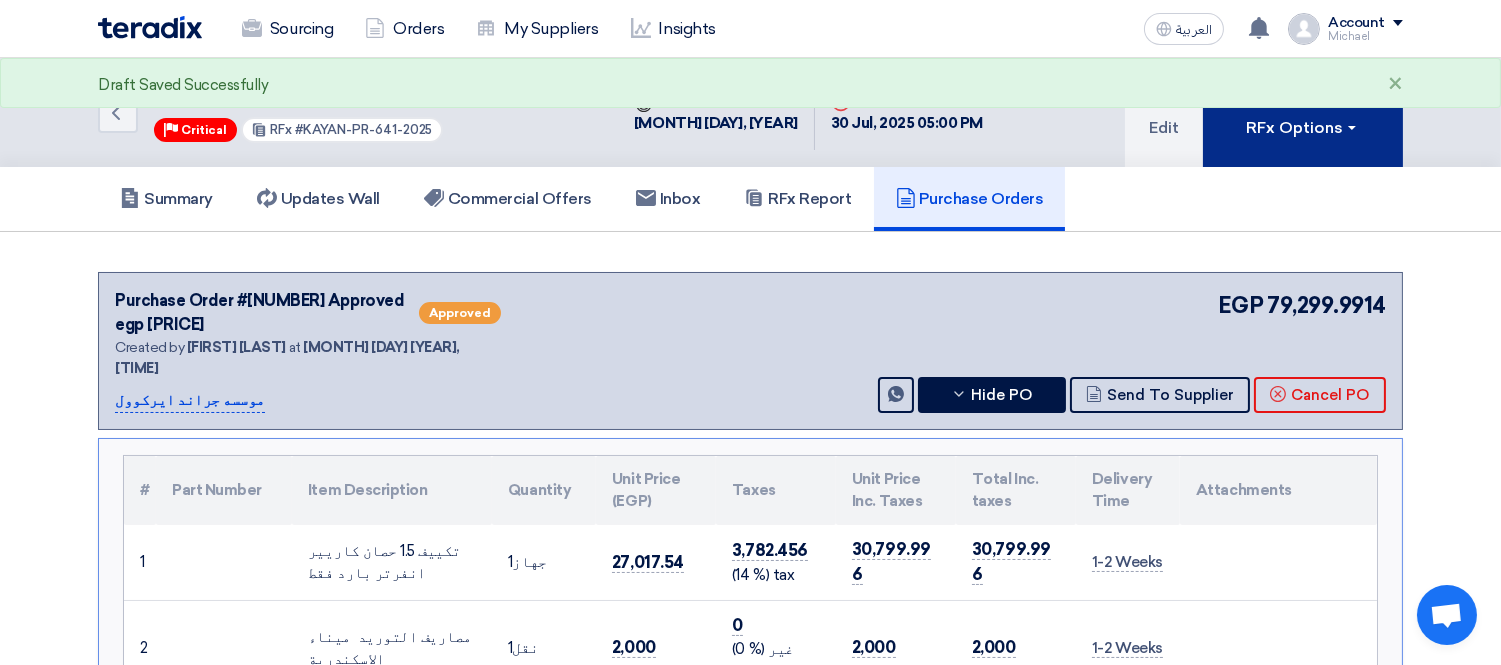 click on "RFx Options" at bounding box center [1303, 112] 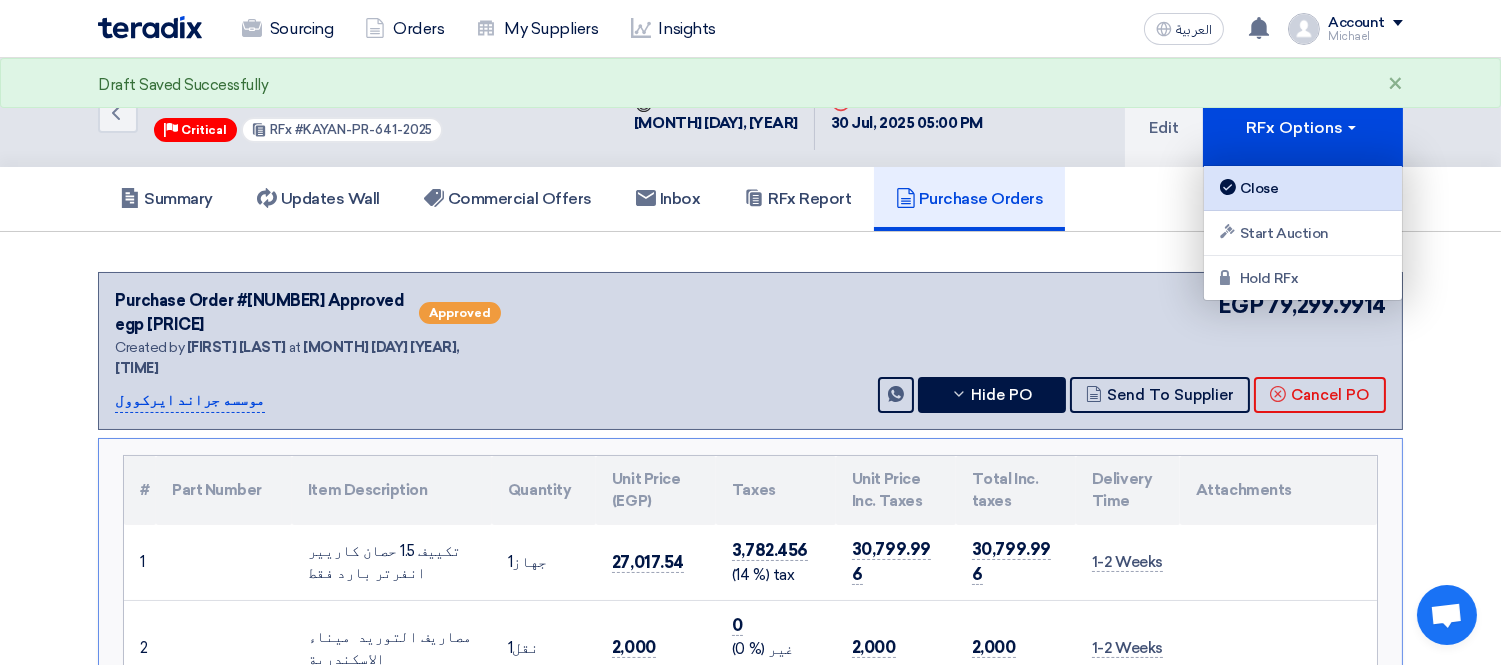click on "Close" 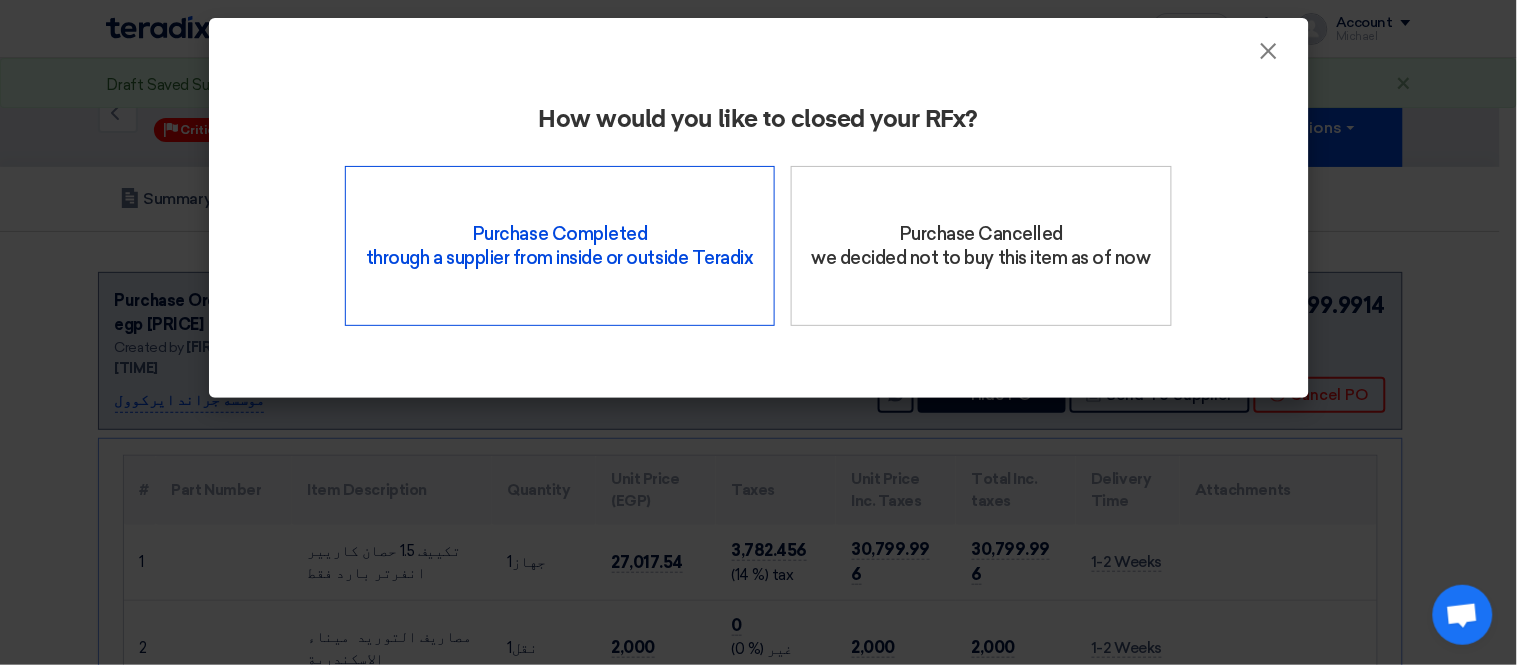 click on "Purchase Completed   through a supplier from inside or outside Teradix" 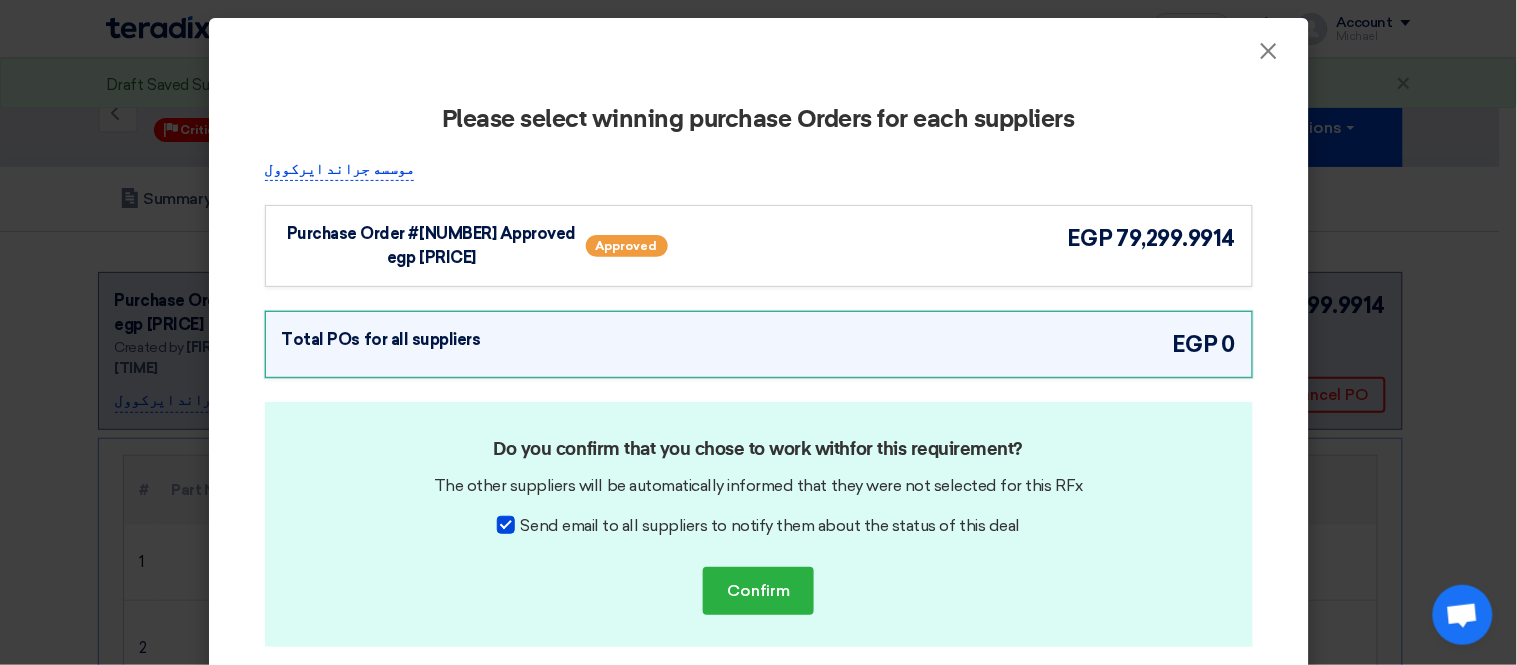 click 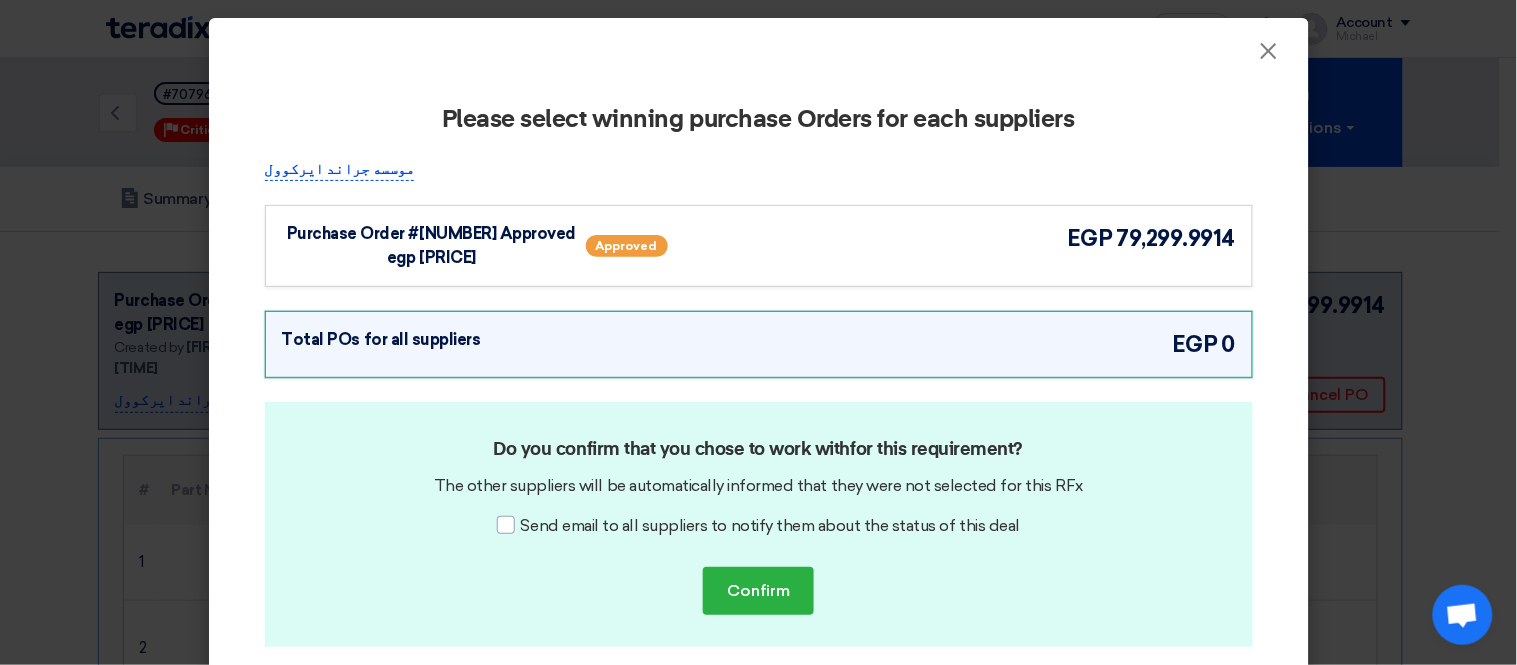 click on "Purchase Order #[NUMBER]
Approved
egp
[PRICE]" 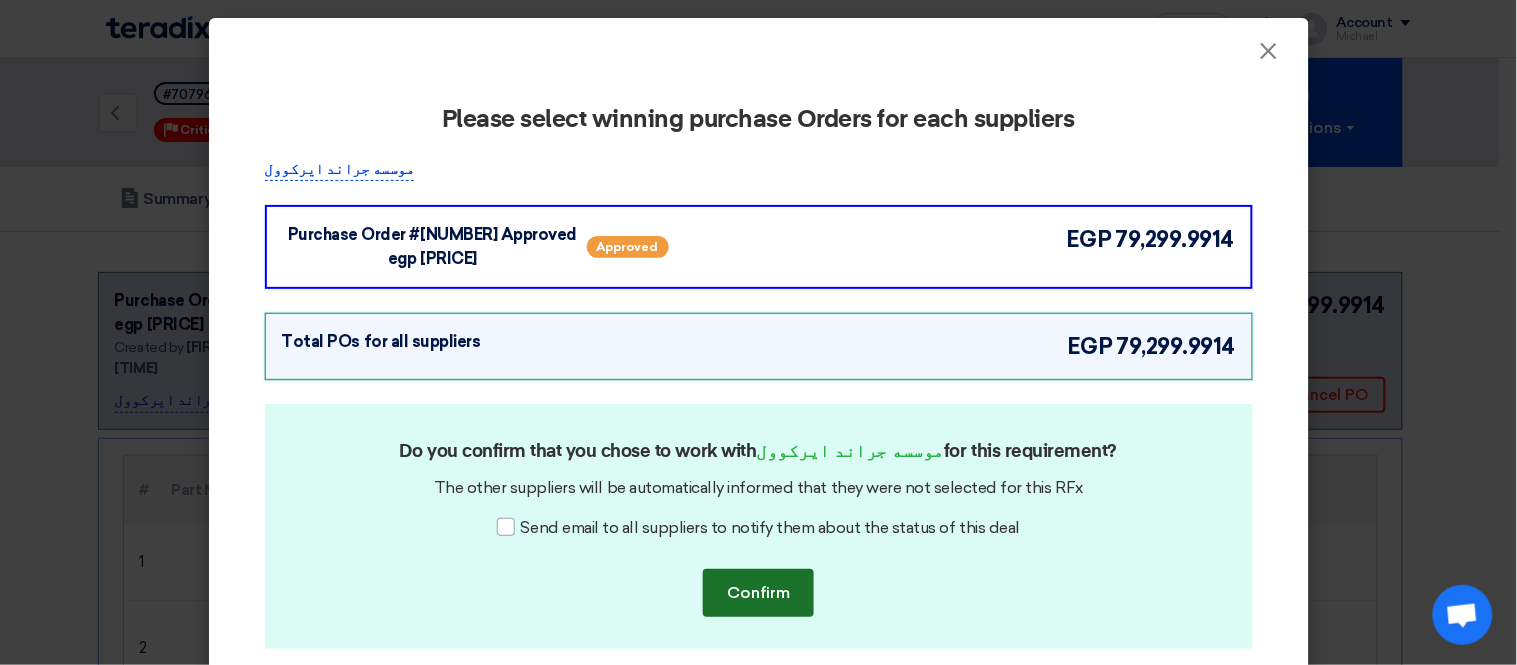 click on "Confirm" 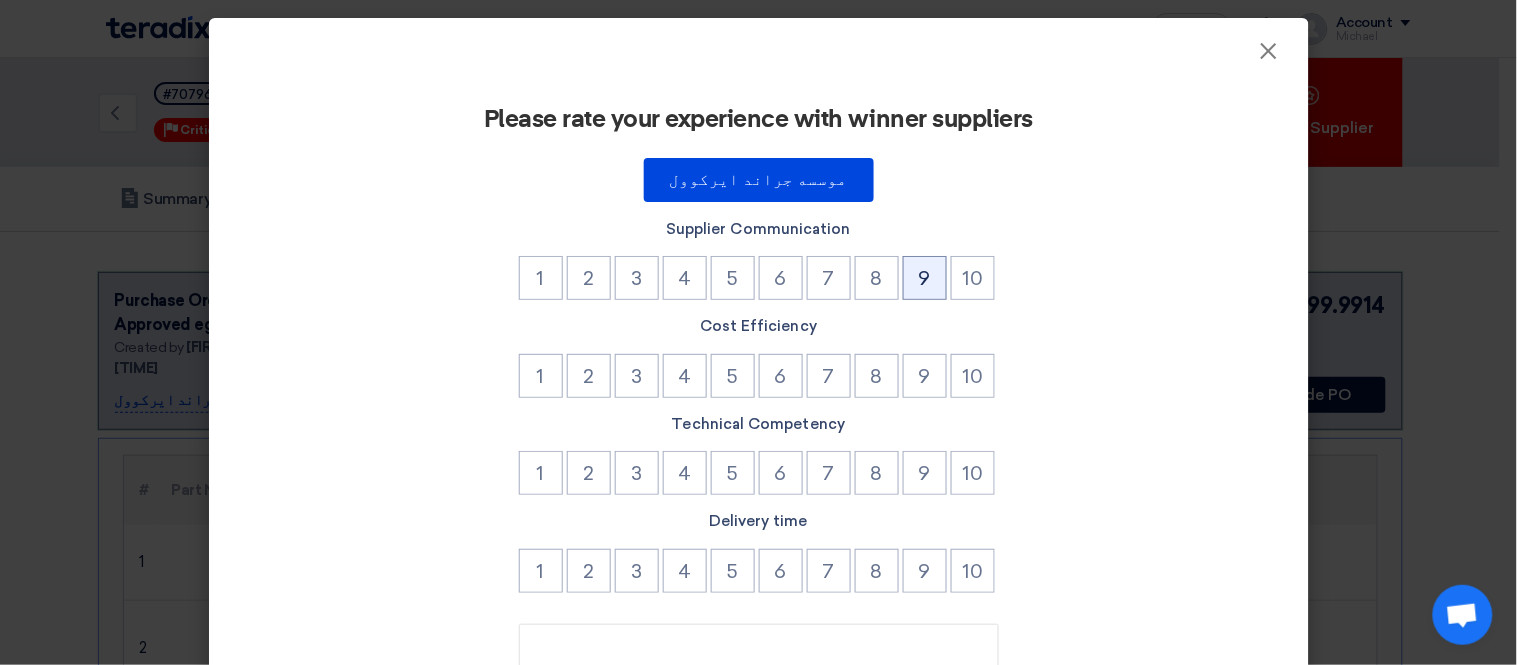 click on "9" 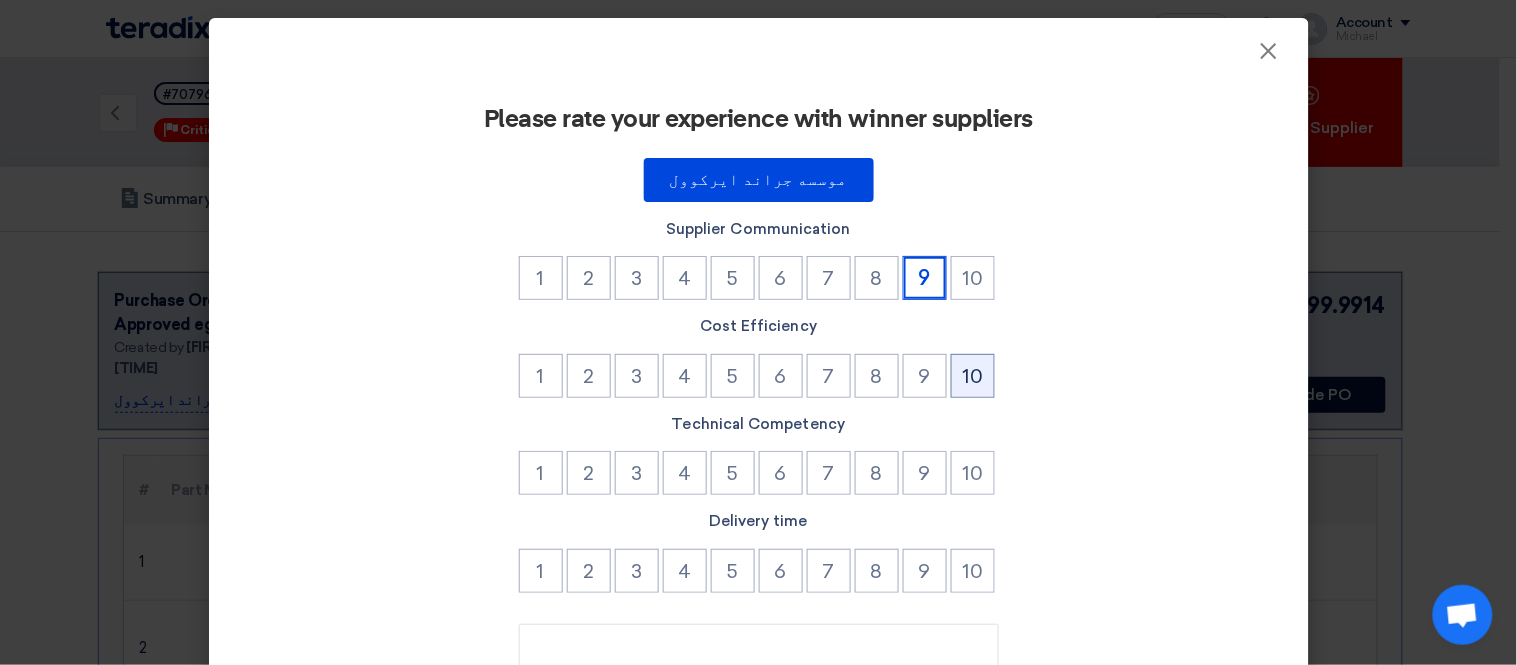click on "10" 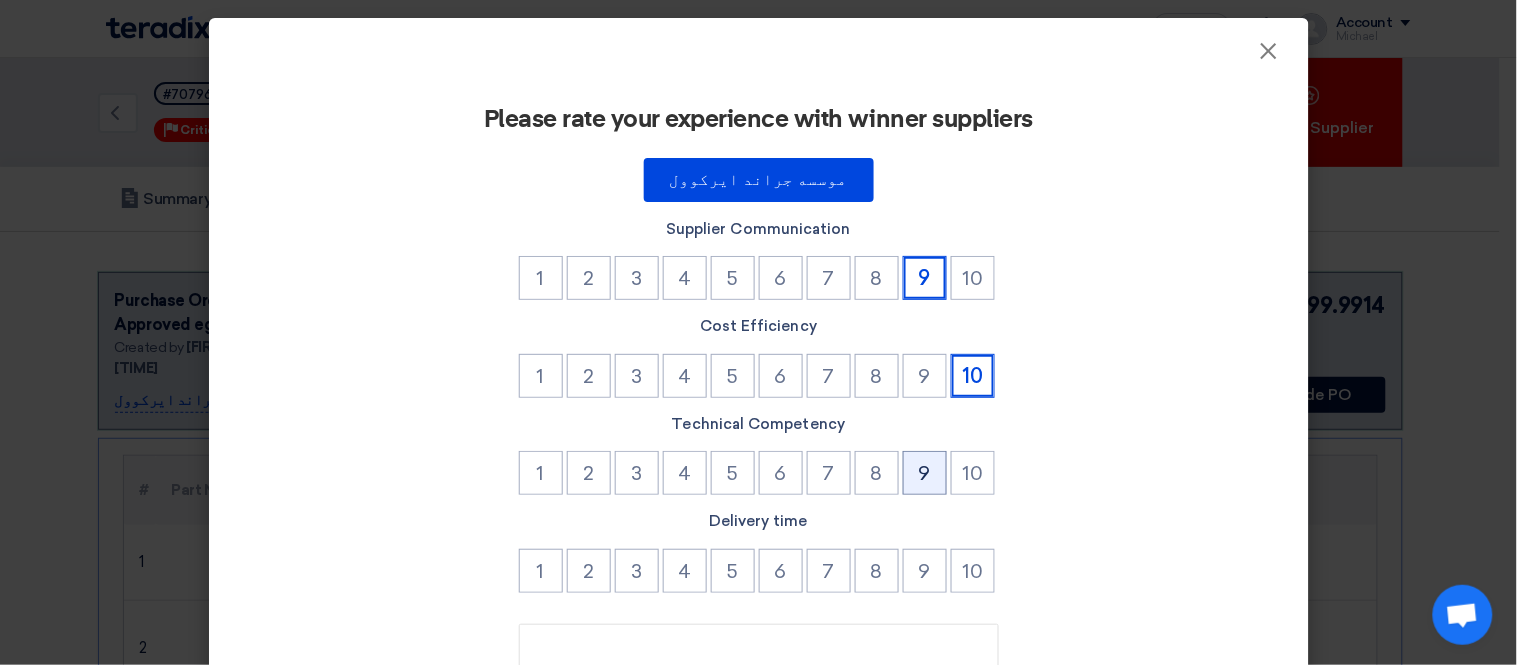 click on "9" 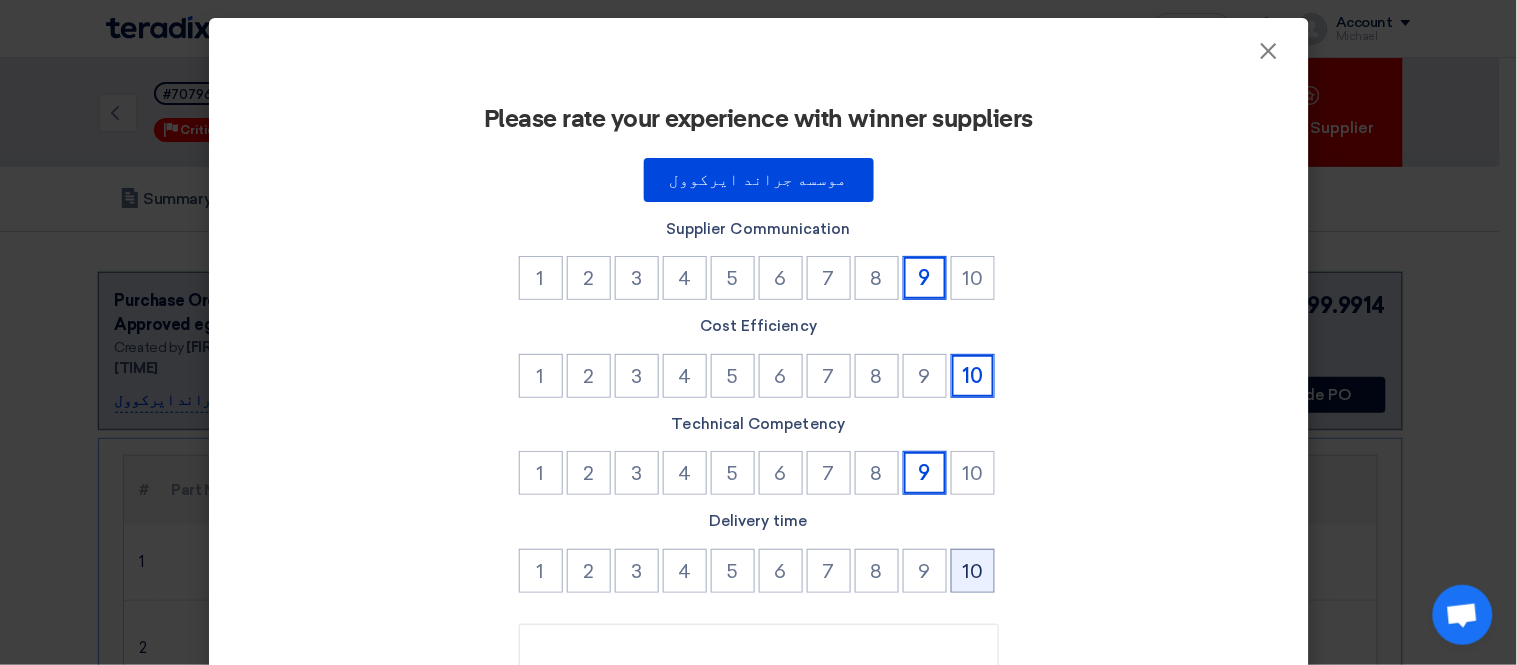 click on "10" 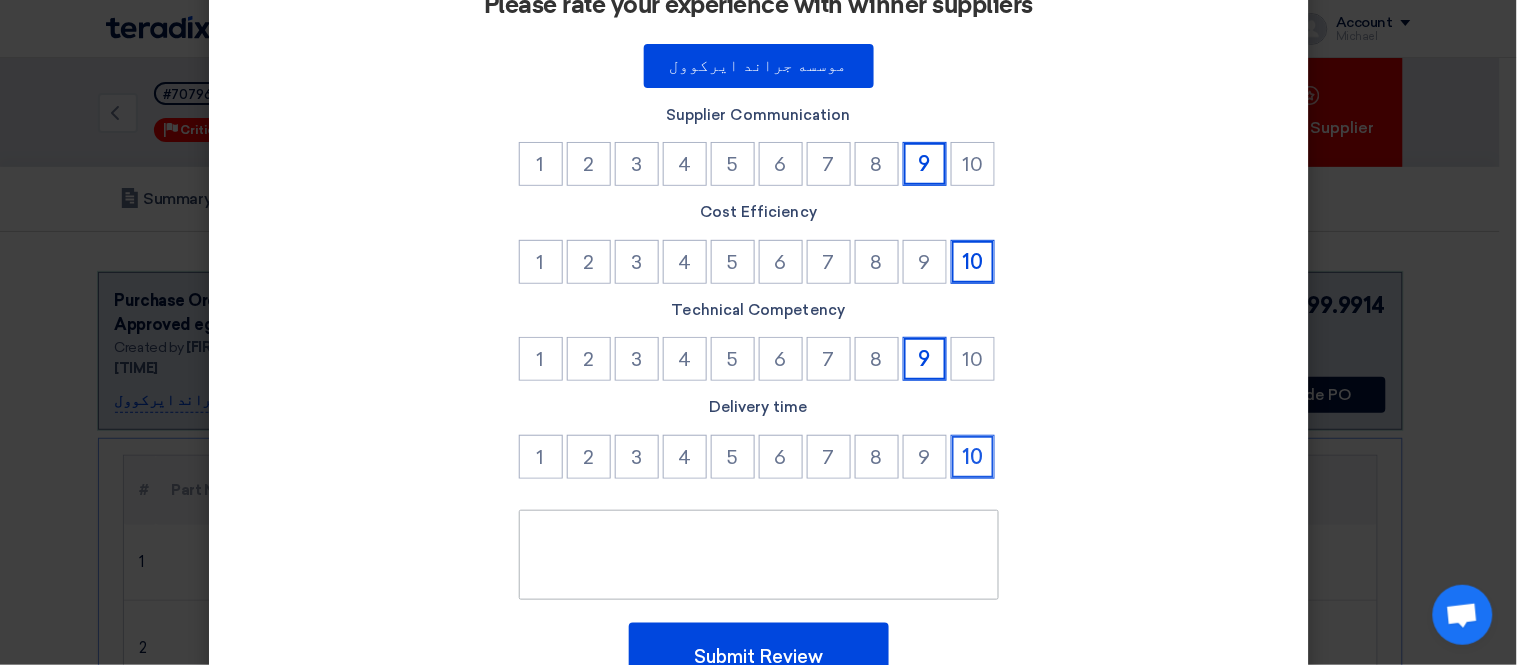 scroll, scrollTop: 217, scrollLeft: 0, axis: vertical 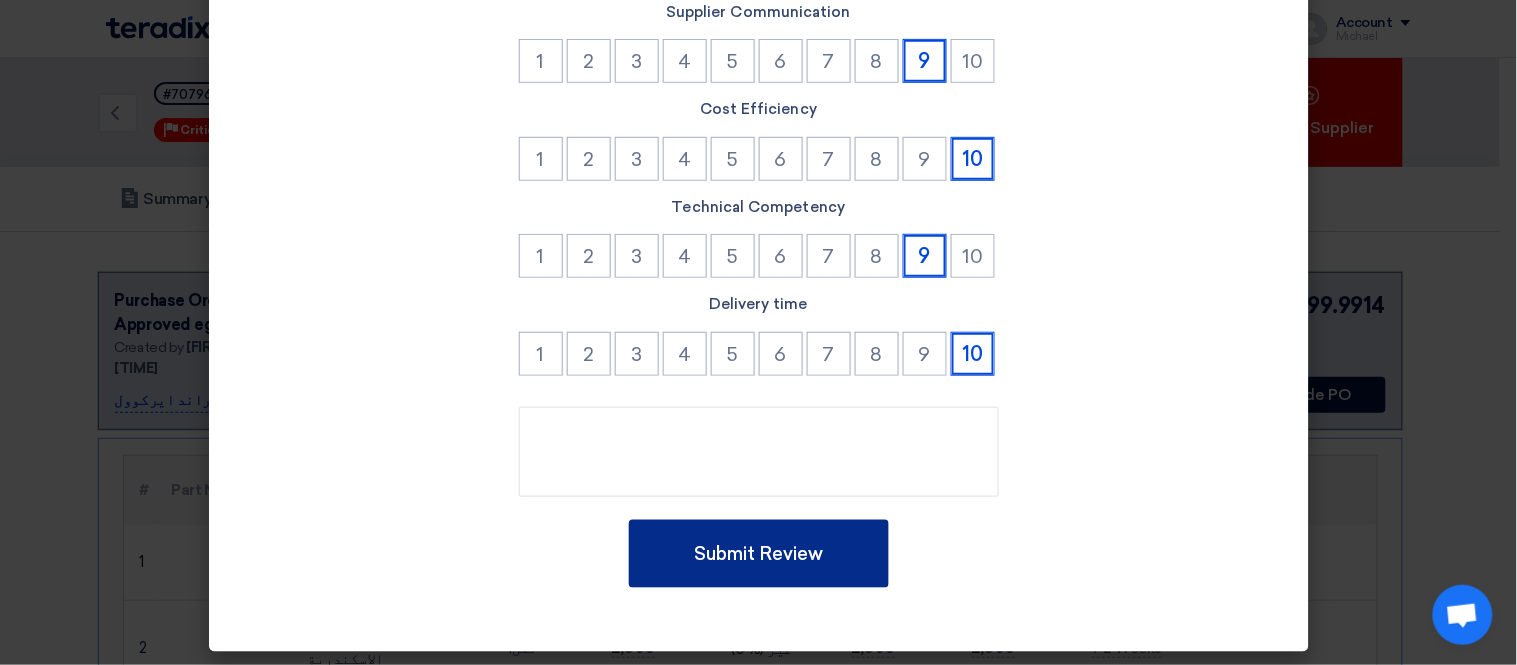 click on "Submit Review" 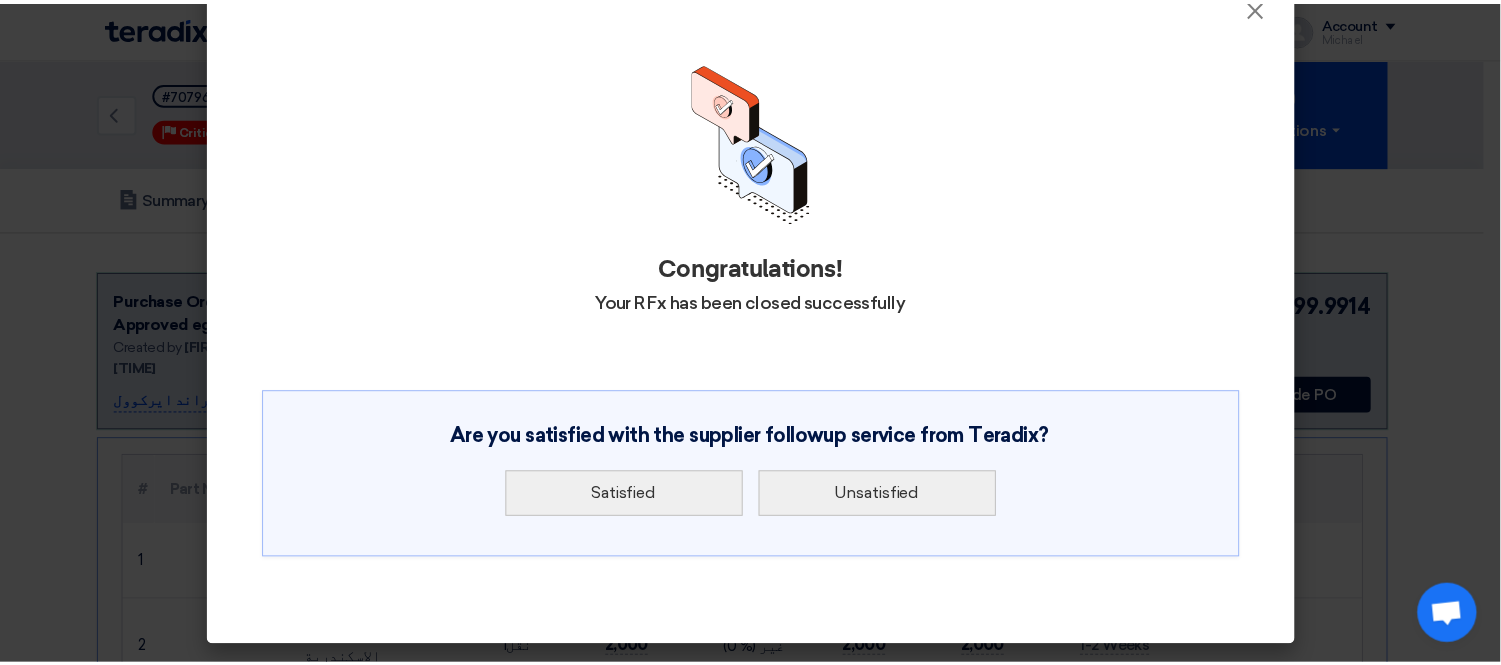 scroll, scrollTop: 0, scrollLeft: 0, axis: both 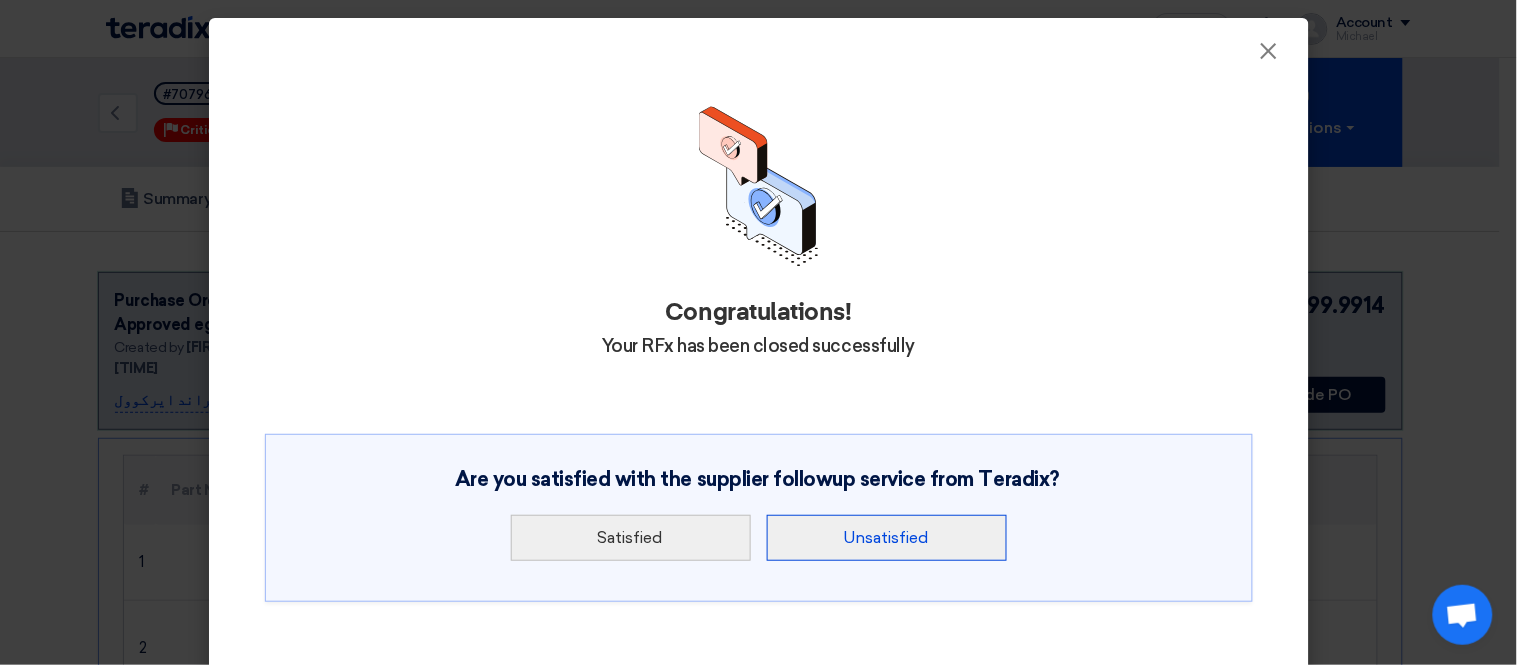 click on "Unsatisfied" 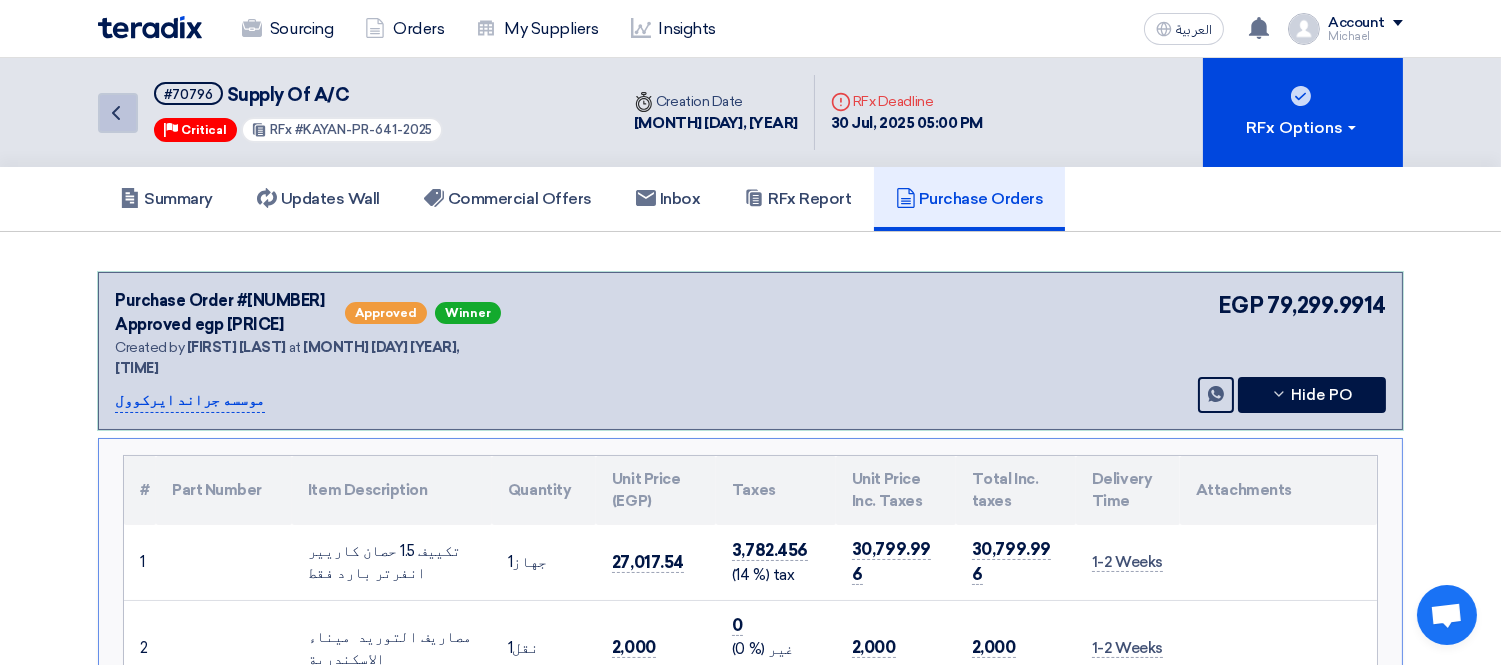click on "Back" 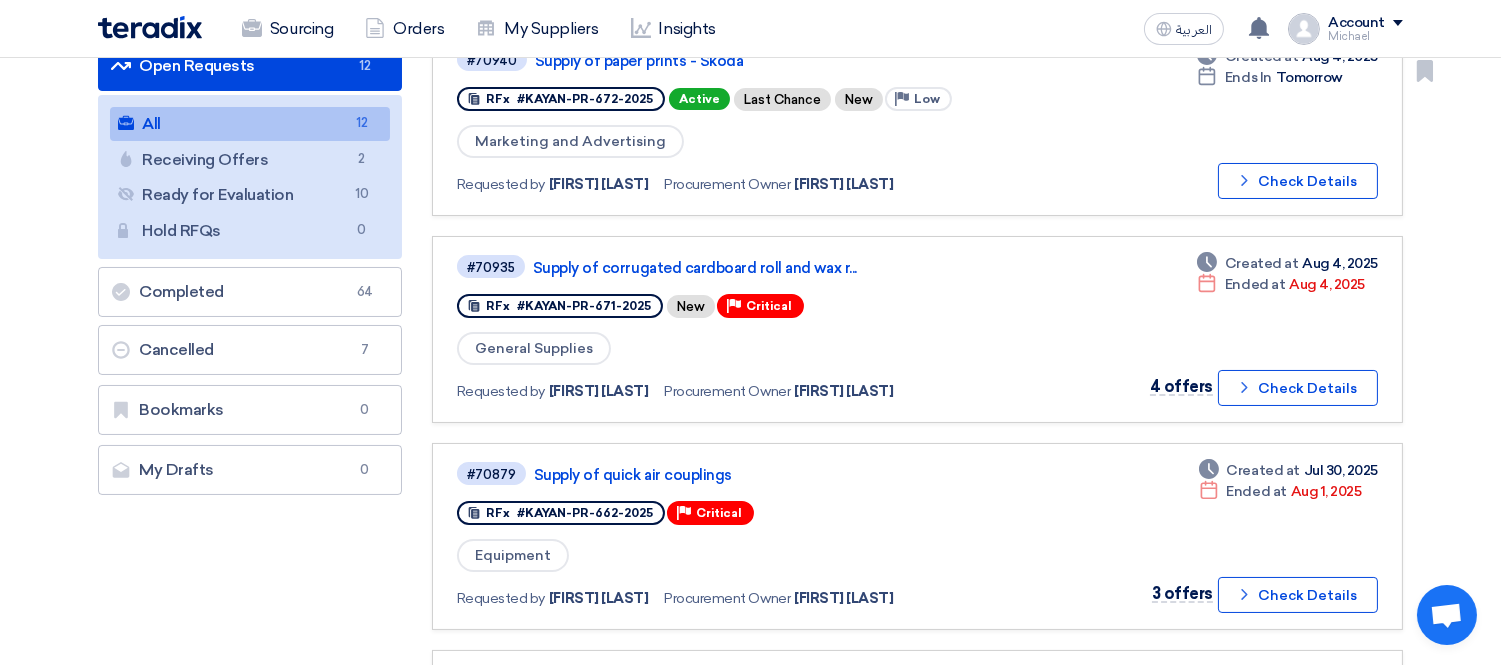 scroll, scrollTop: 222, scrollLeft: 0, axis: vertical 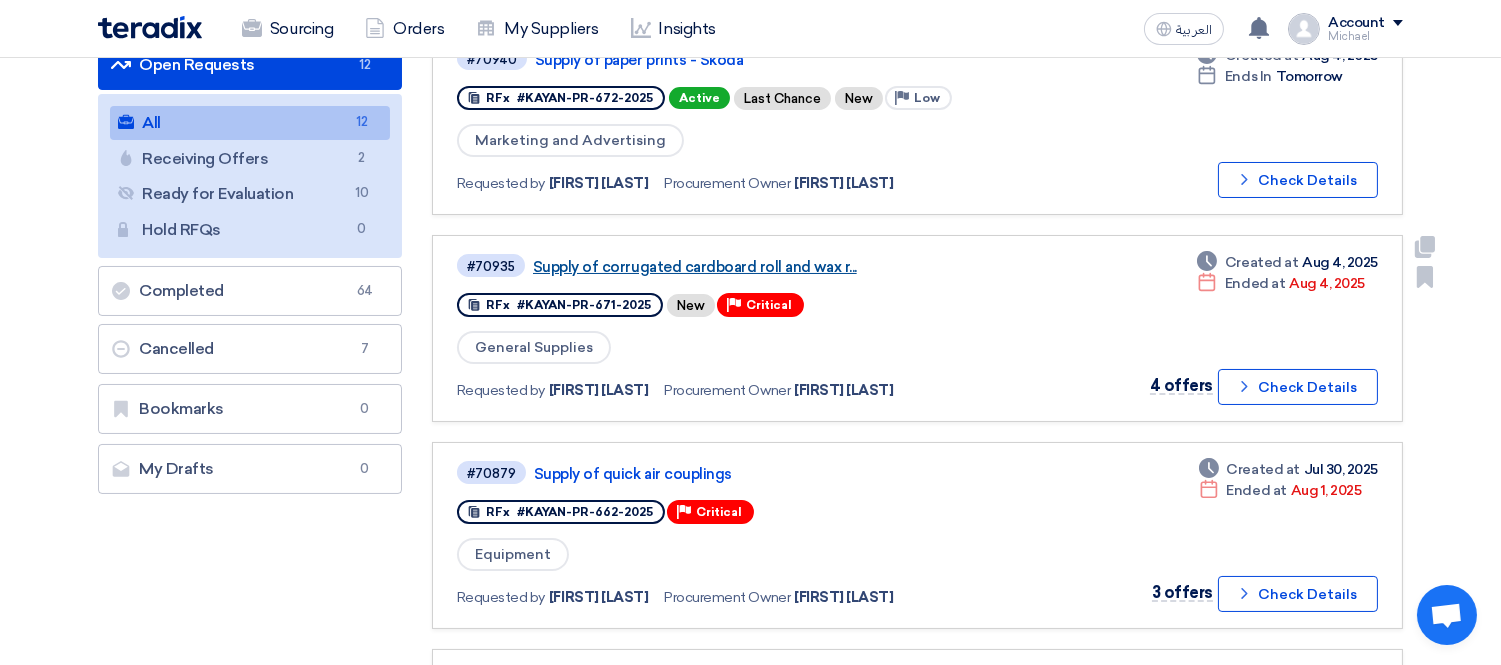 click on "Supply of corrugated cardboard roll and wax r..." 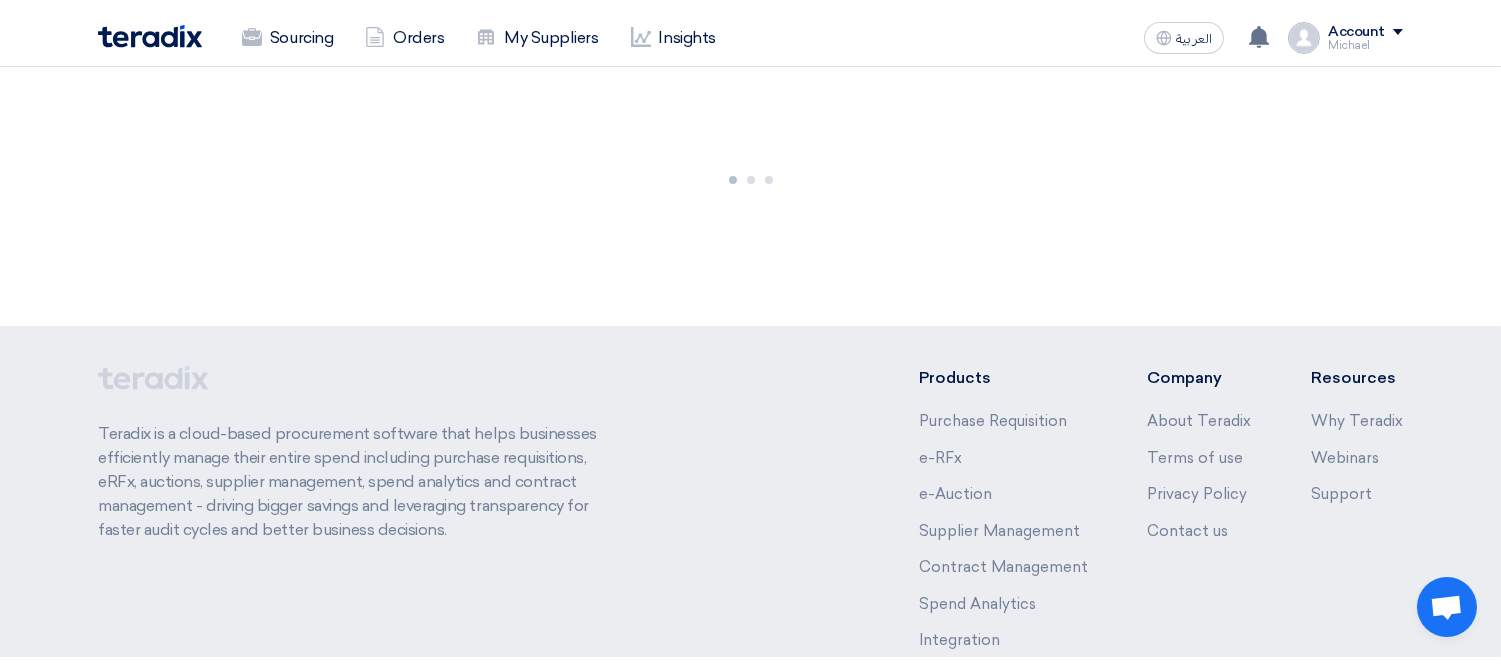 scroll, scrollTop: 0, scrollLeft: 0, axis: both 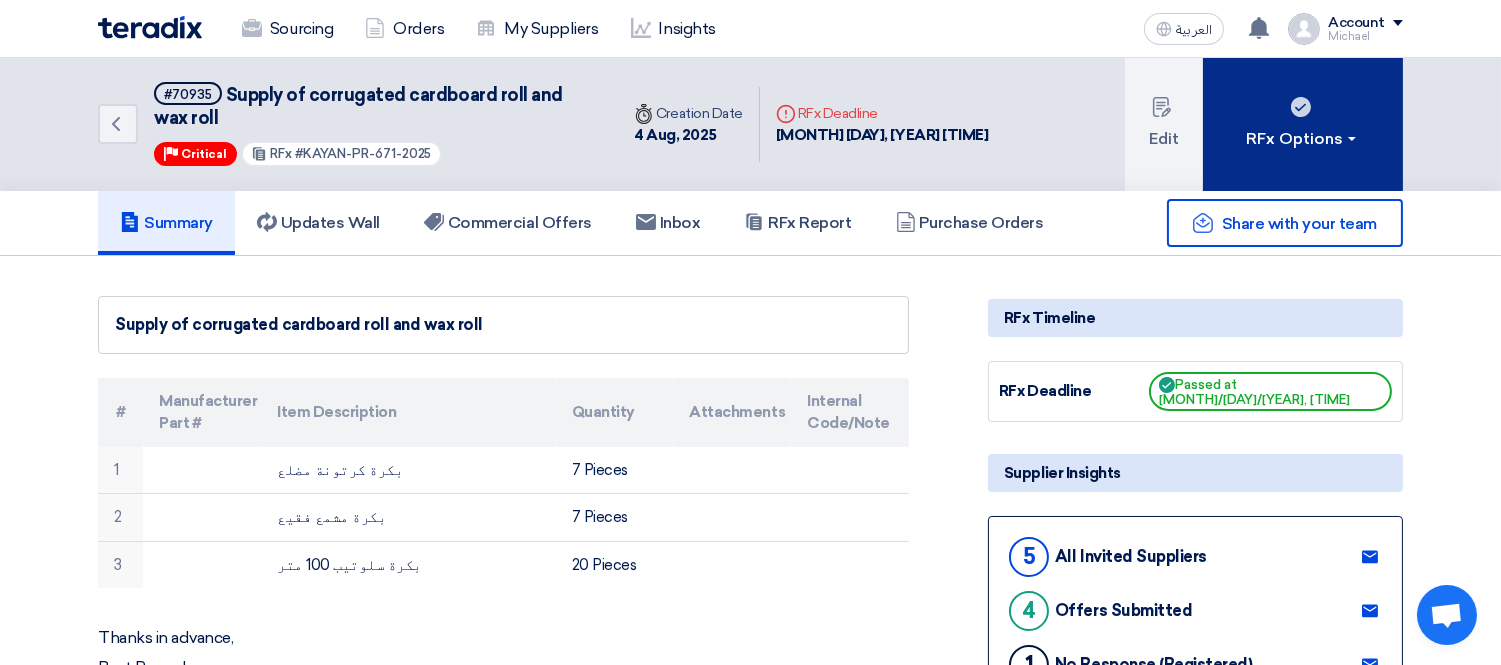 click on "RFx Options" at bounding box center [1303, 124] 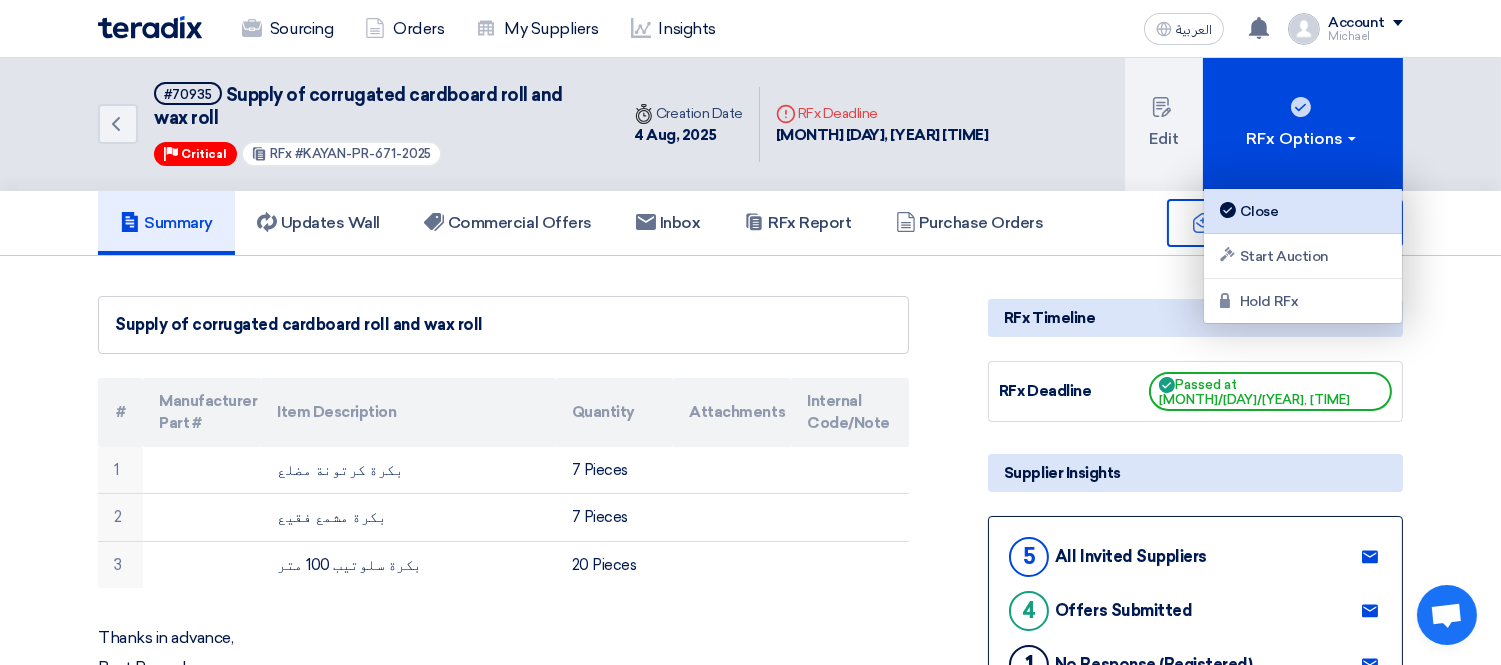 click on "Close" 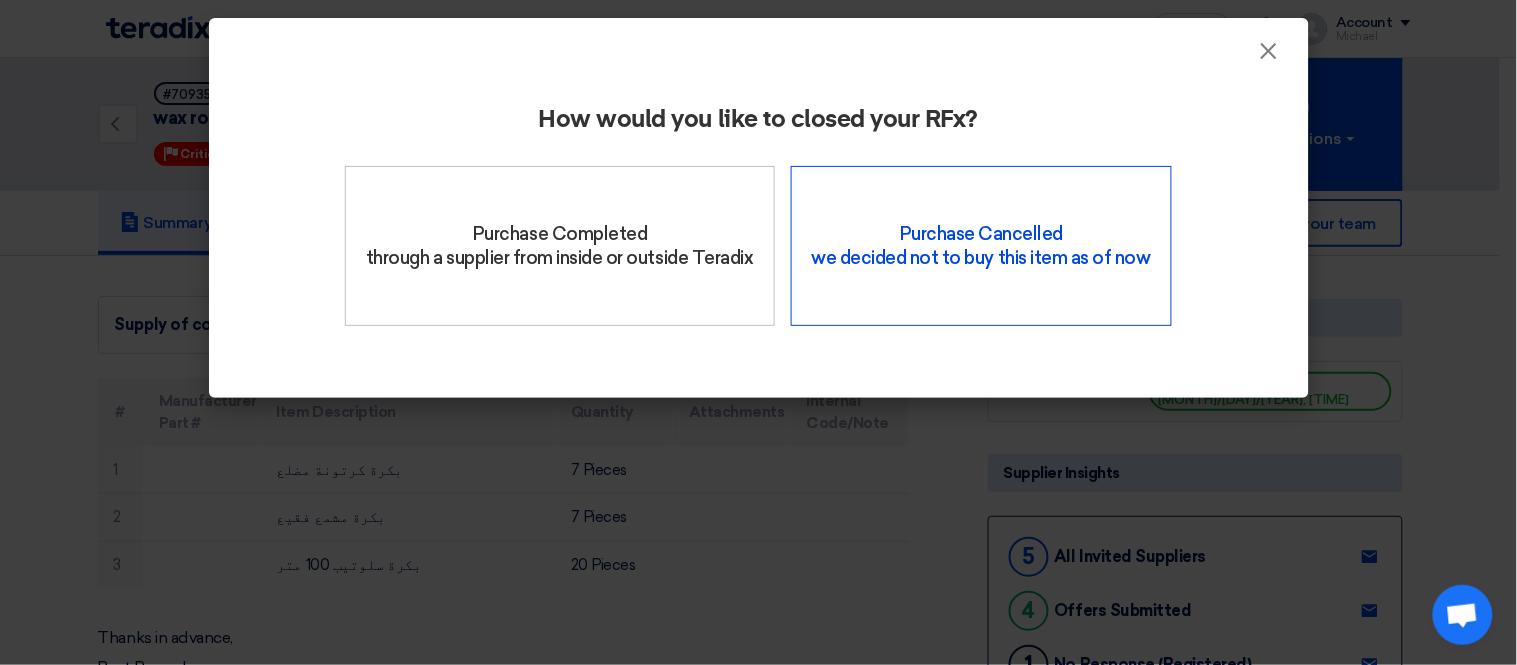 click on "Purchase Cancelled   we decided not to buy this item as of now" 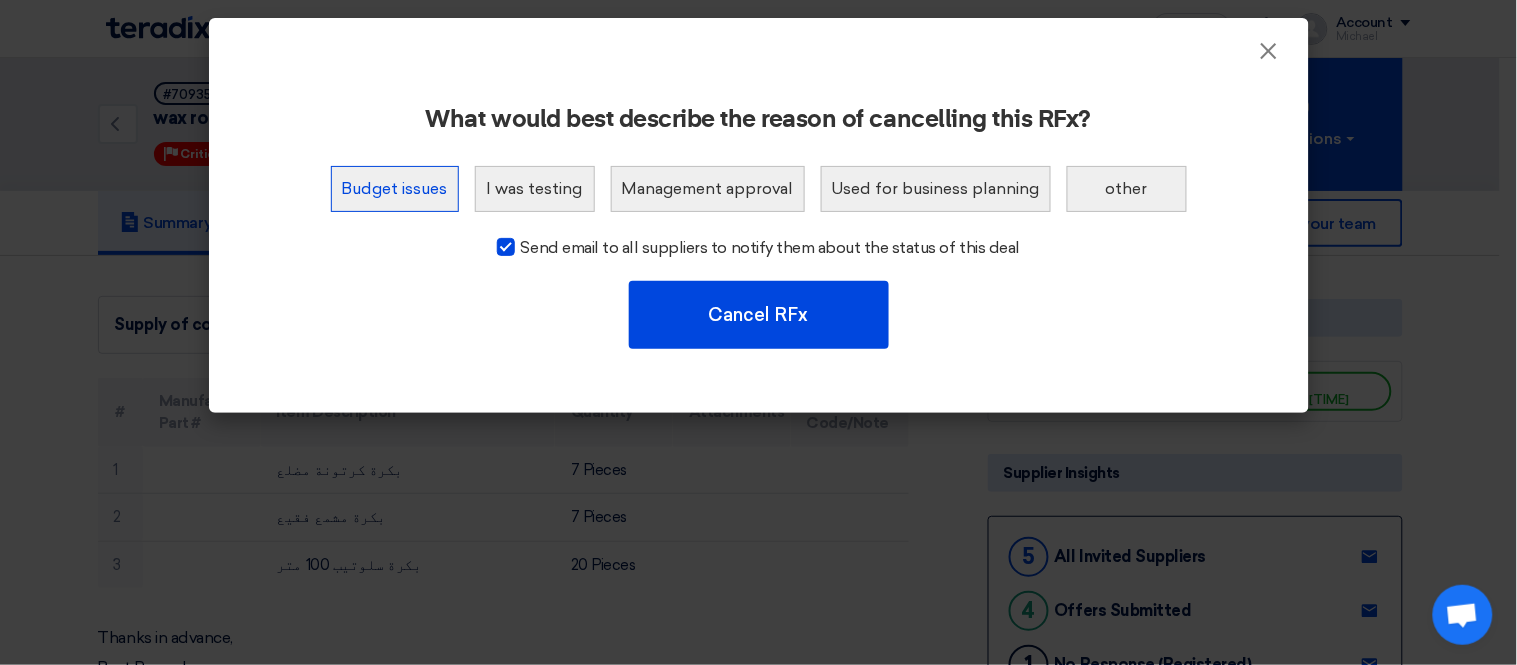 click on "Budget issues" 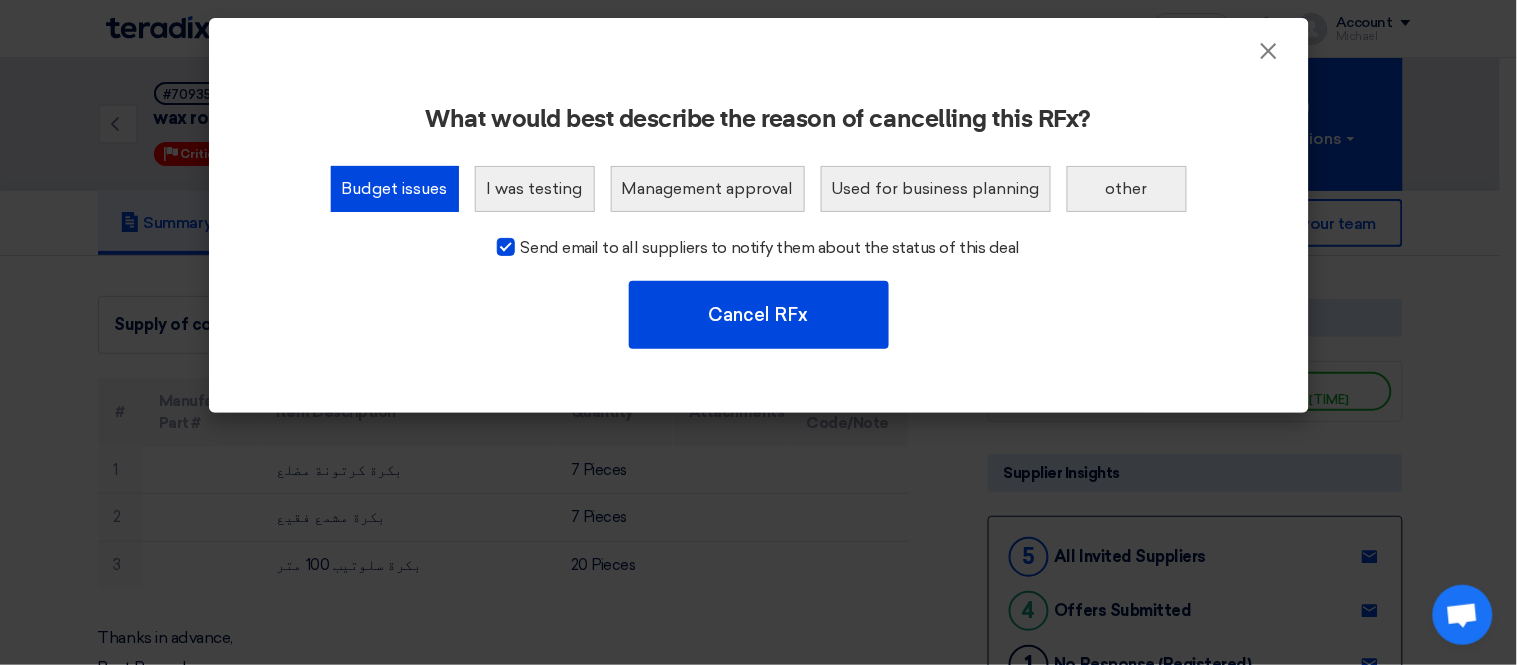 click on "Send email to all suppliers to notify them about the status of this deal" 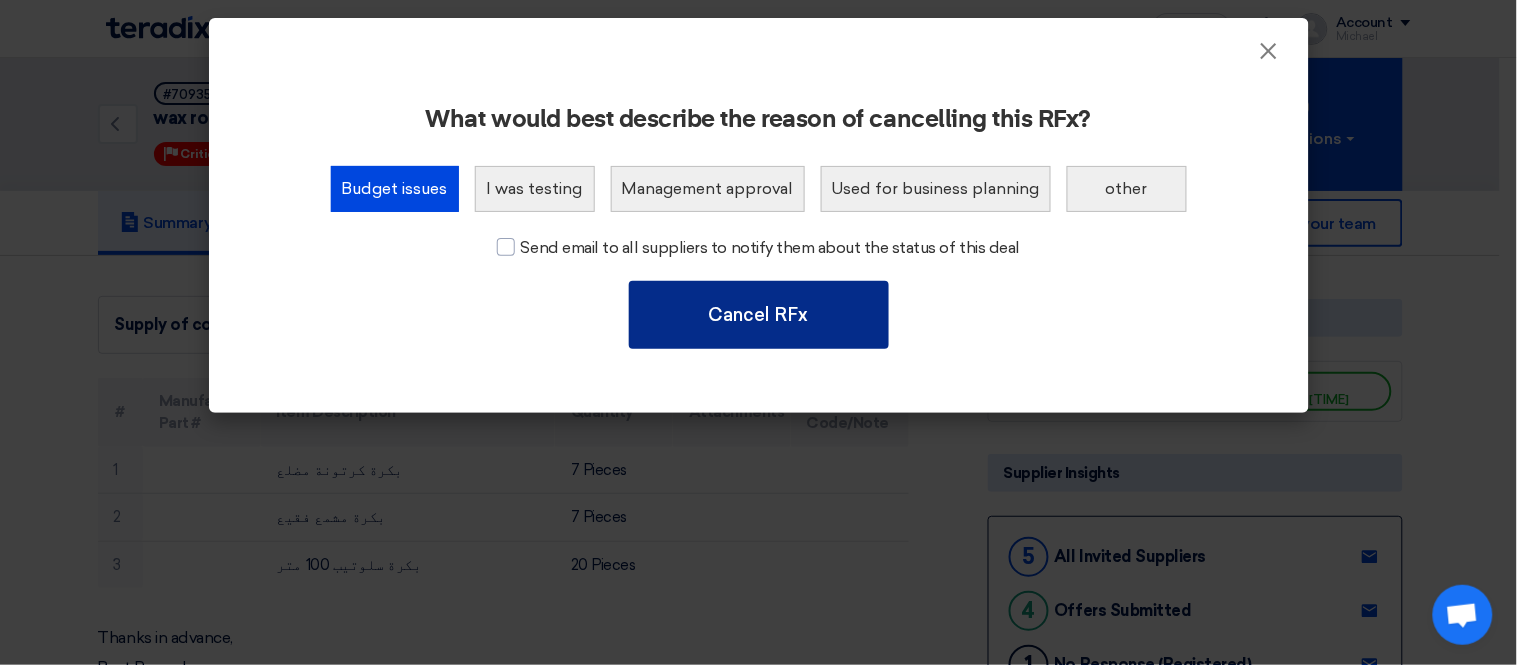 click on "Cancel RFx" 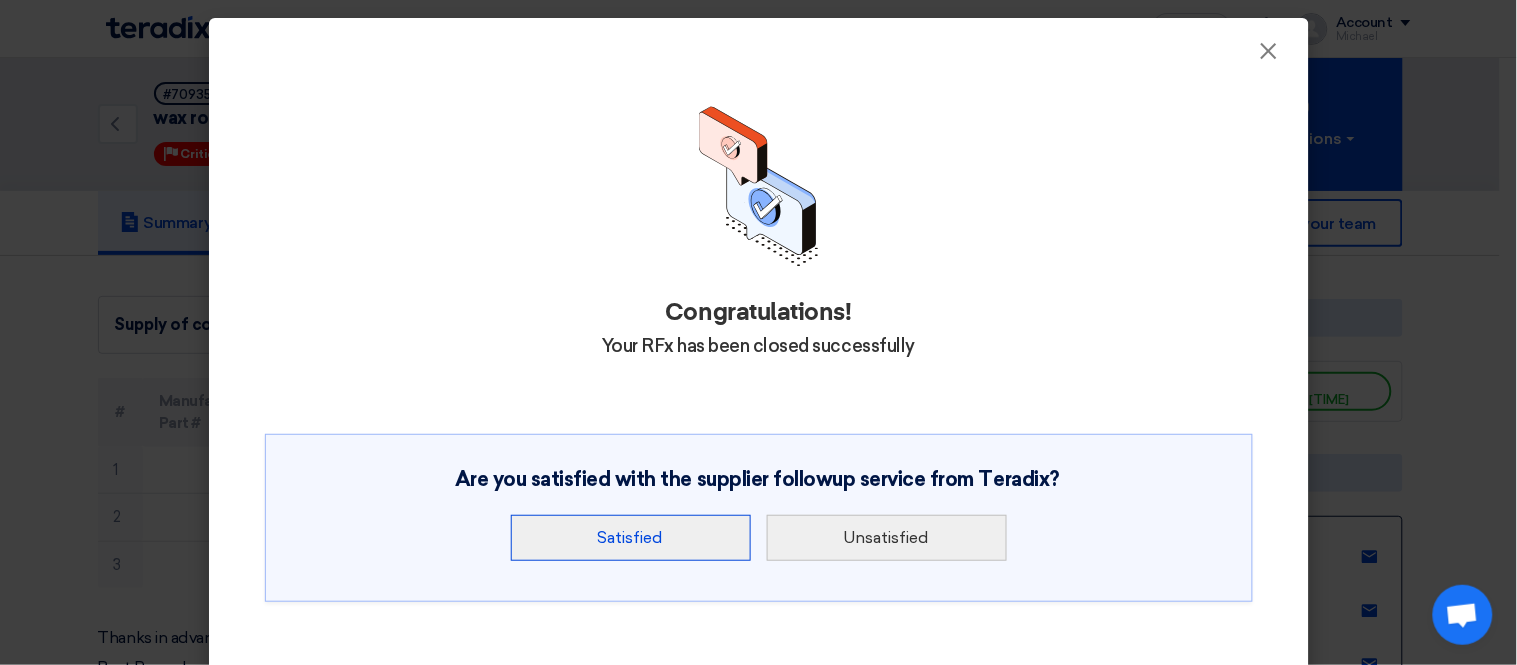click on "Satisfied" 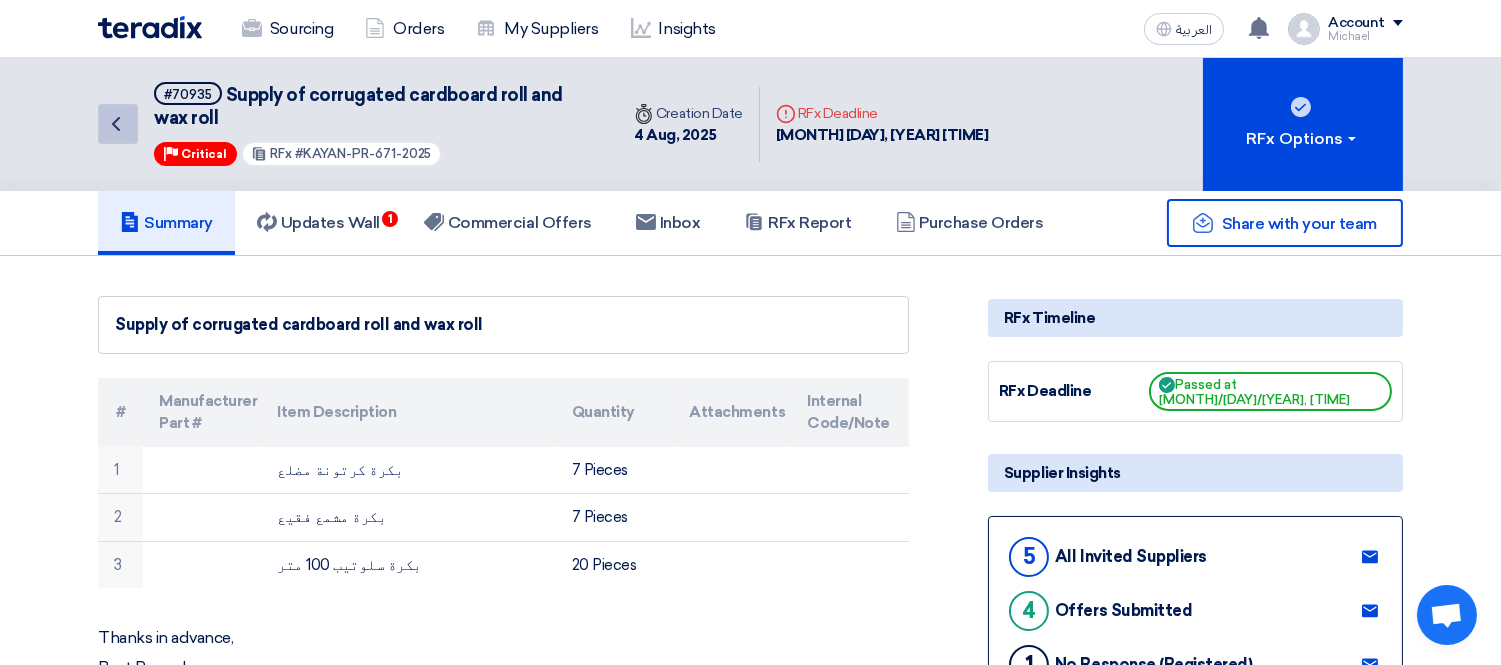 click 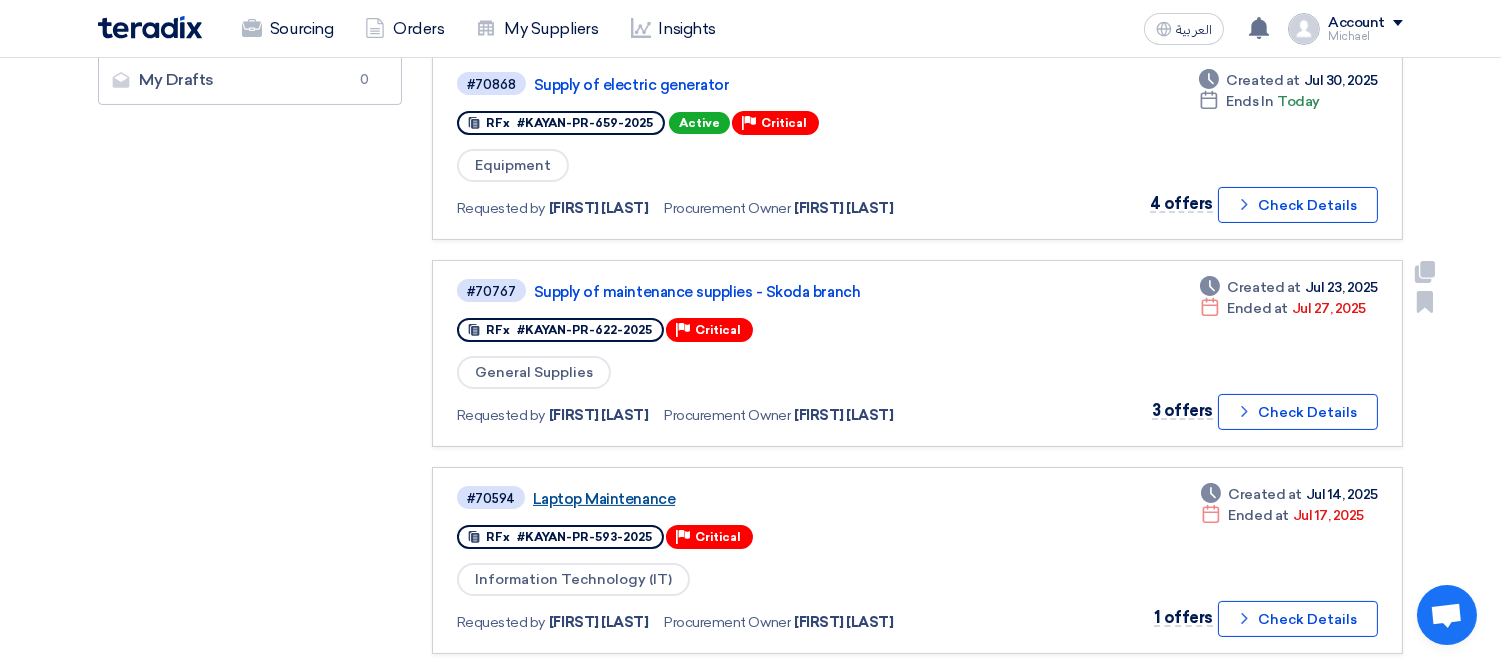 scroll, scrollTop: 666, scrollLeft: 0, axis: vertical 